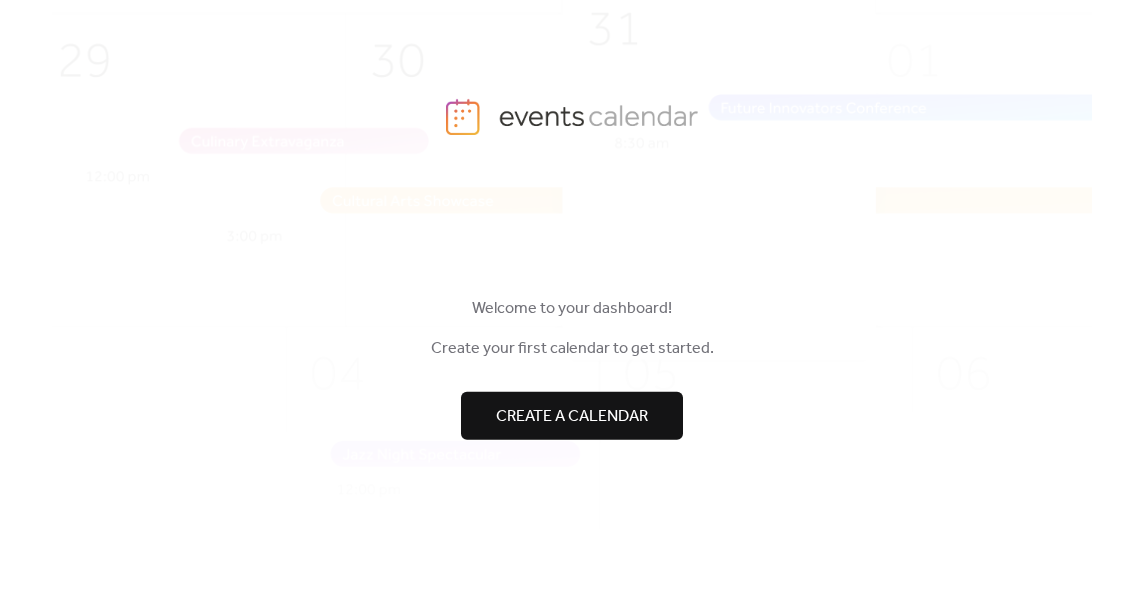 scroll, scrollTop: 0, scrollLeft: 0, axis: both 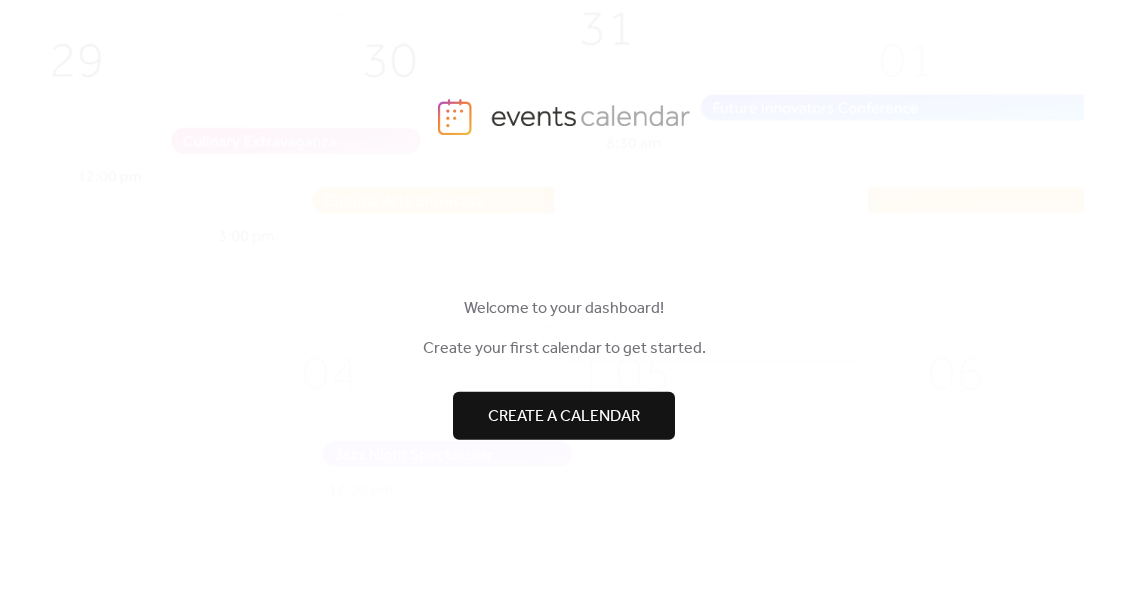 click on "Create a calendar" at bounding box center (564, 416) 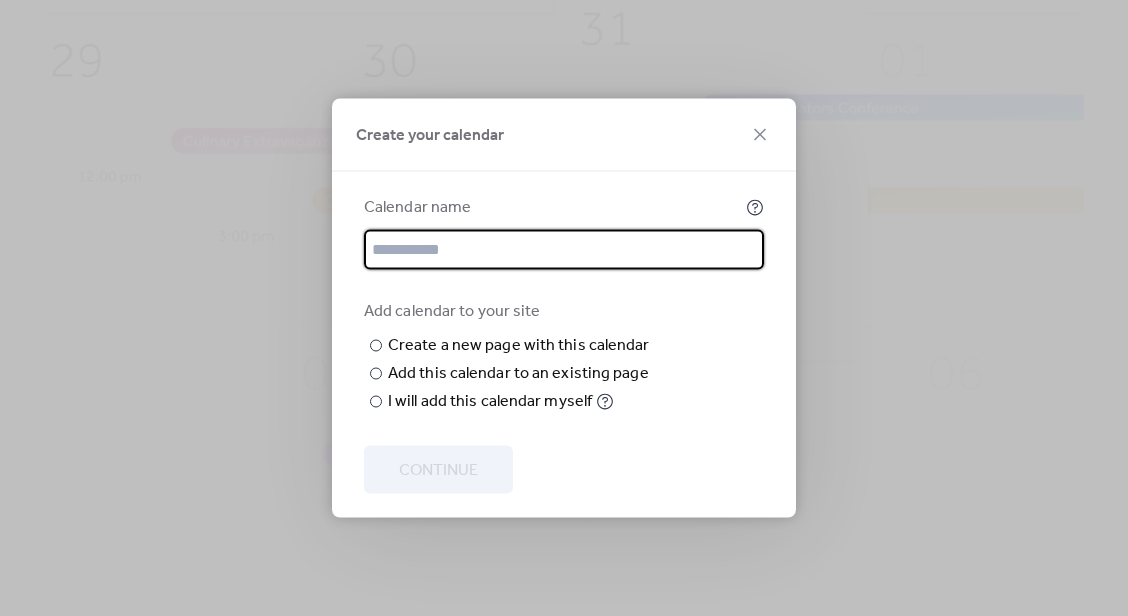 click at bounding box center (564, 250) 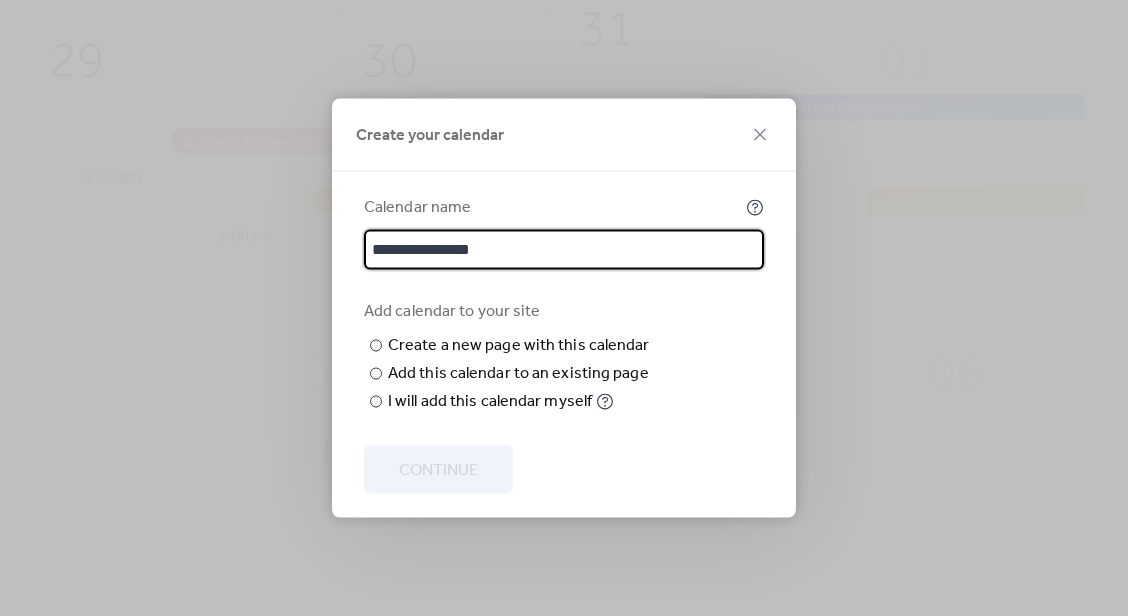 type on "**********" 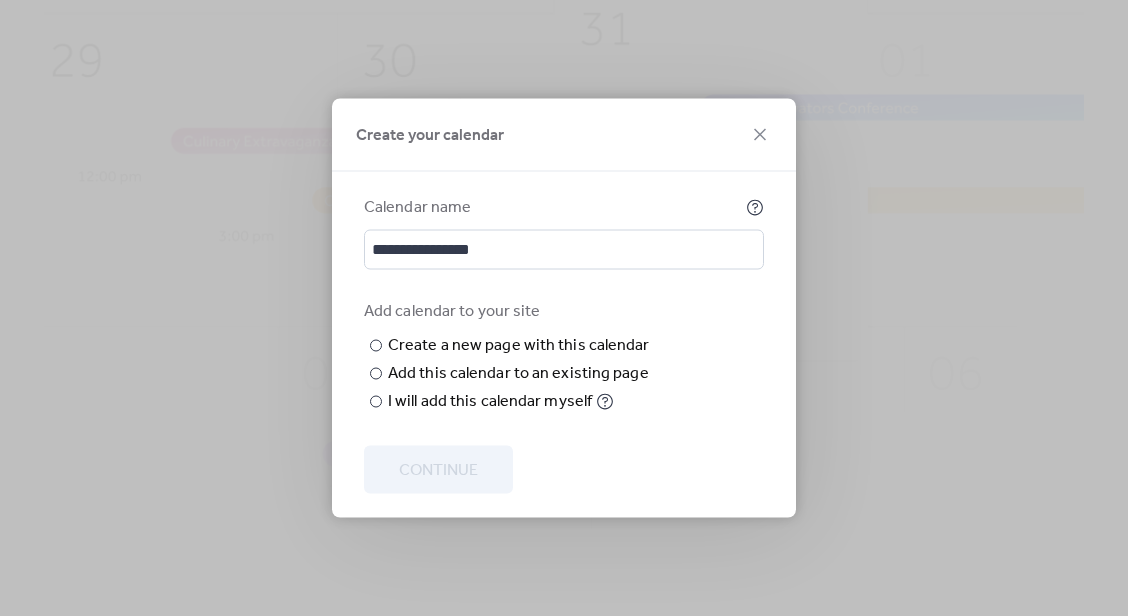 click on "Add calendar to your site" at bounding box center (562, 312) 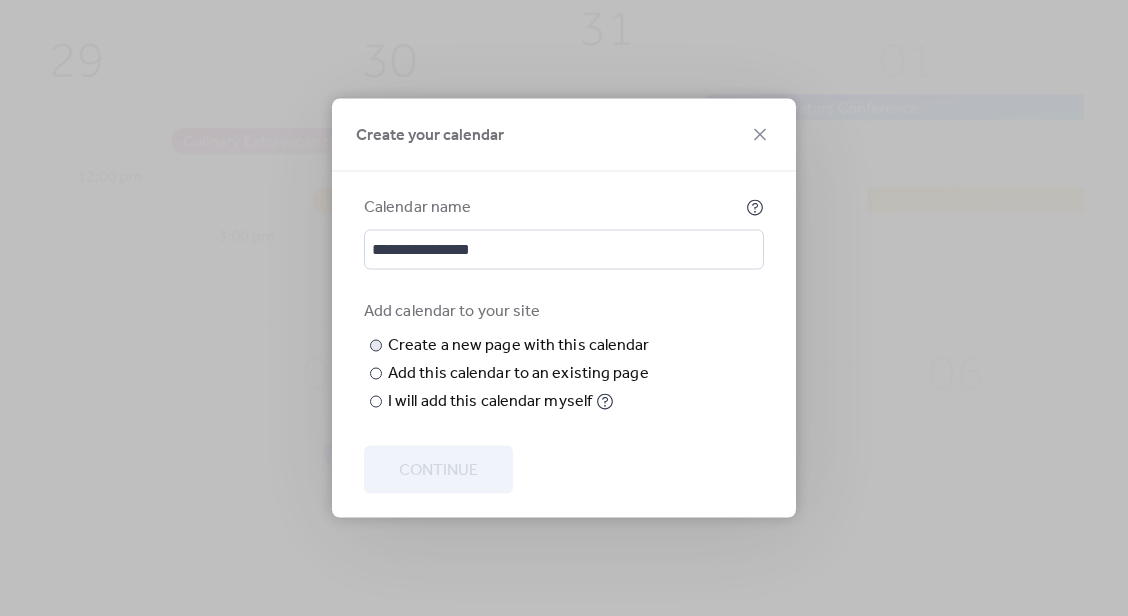 click at bounding box center (0, 0) 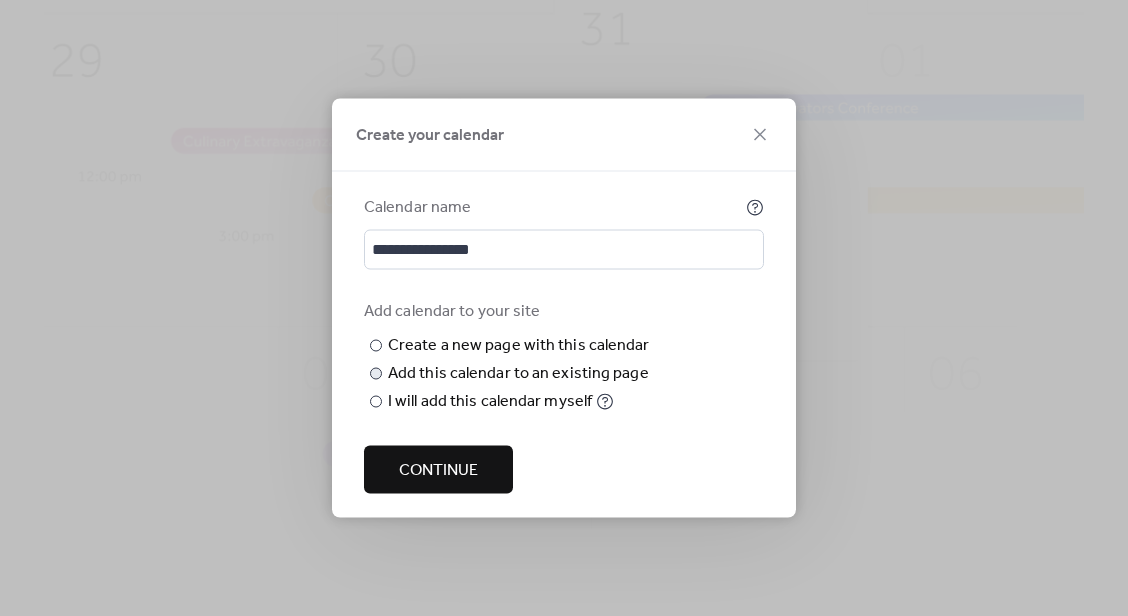 type on "**********" 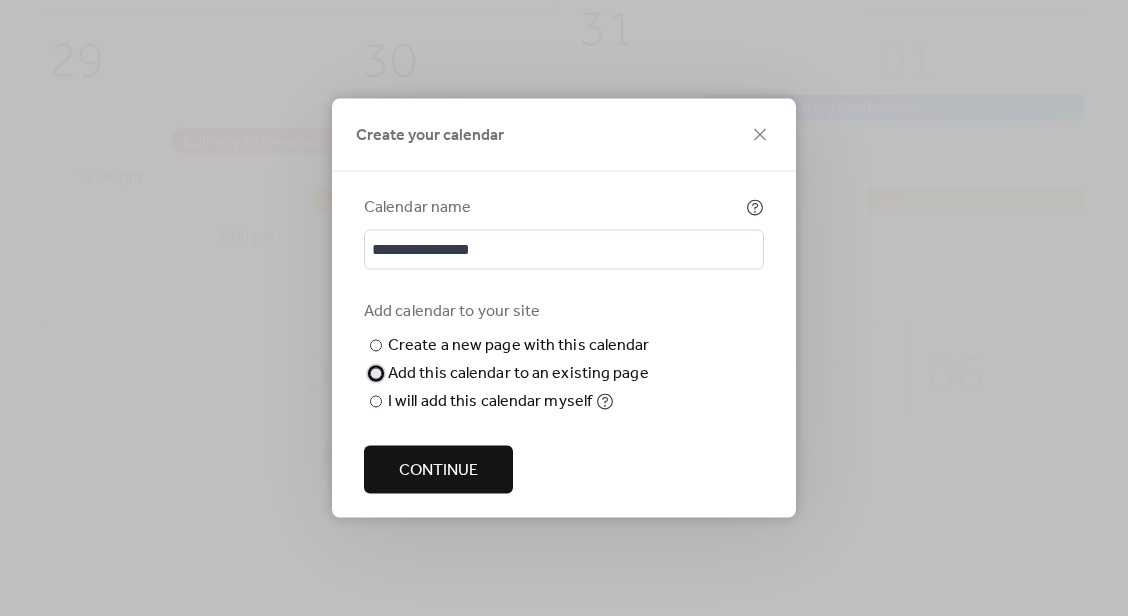 click on "​" at bounding box center [374, 374] 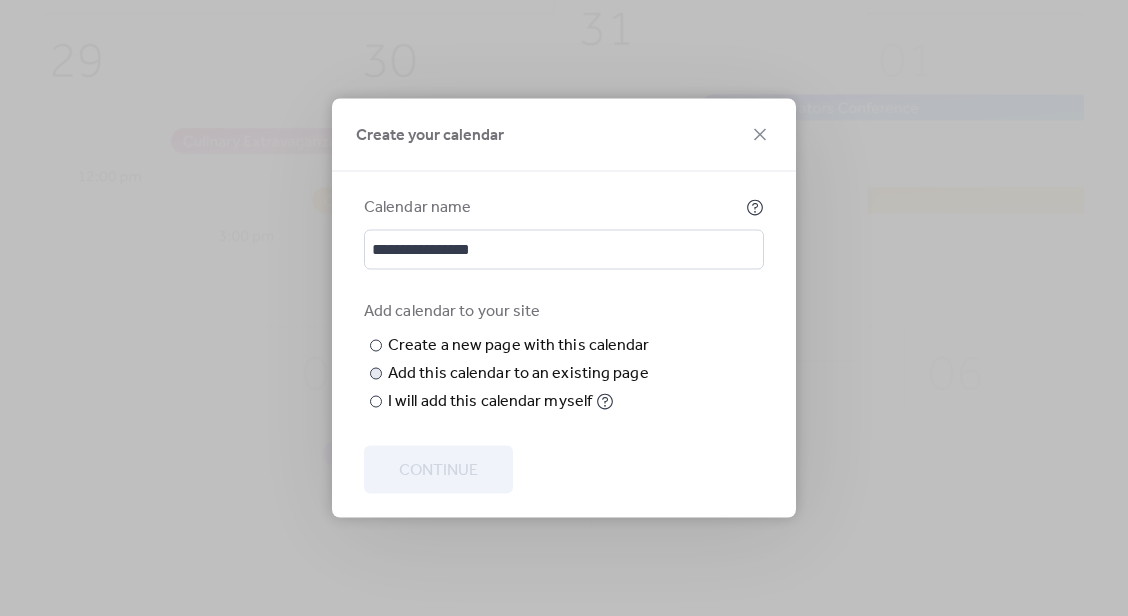 click on "Choose page" at bounding box center [0, 0] 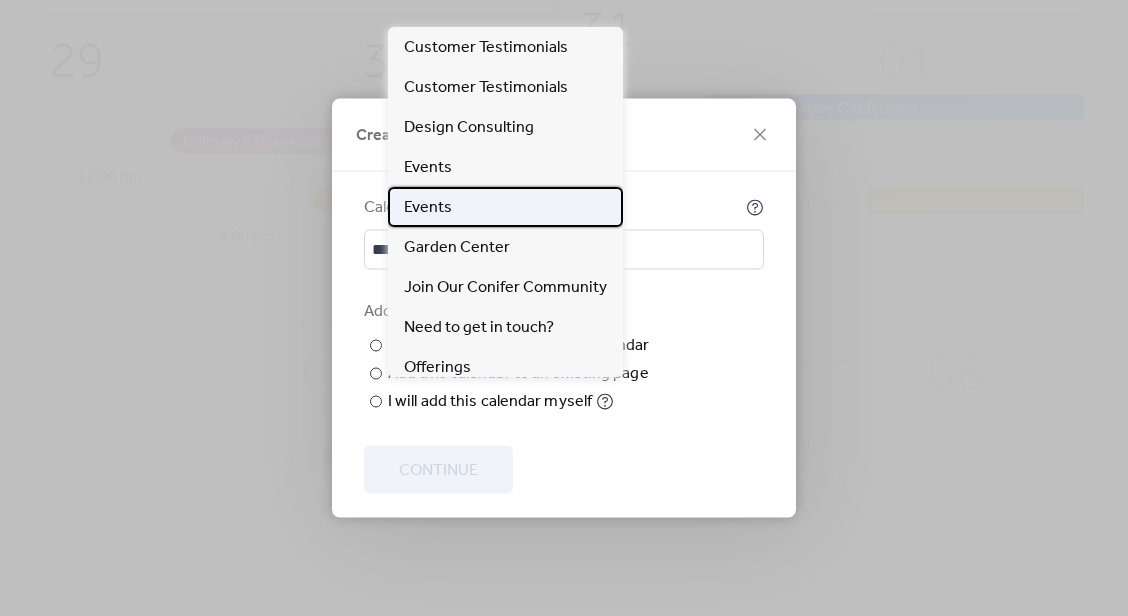click on "Events" at bounding box center [505, 207] 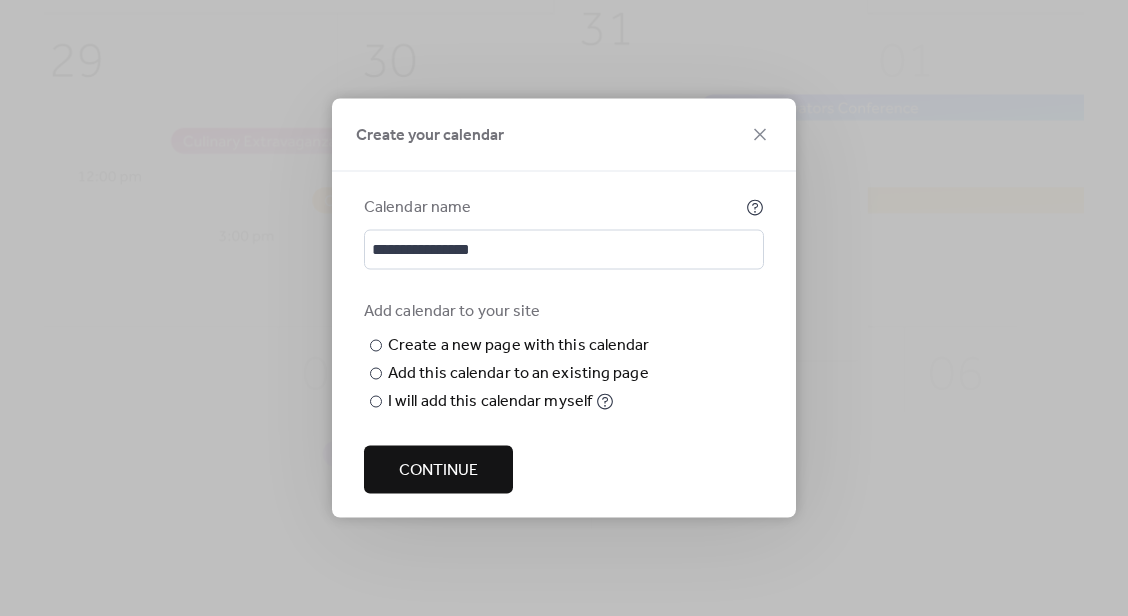 click on "Continue" at bounding box center [438, 470] 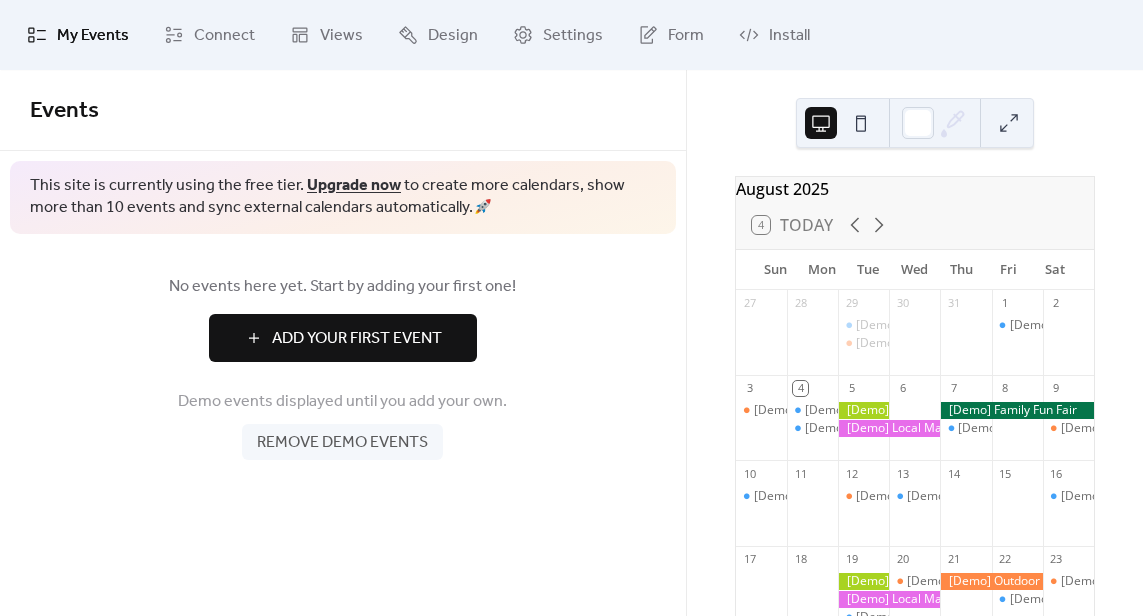 click on "Add Your First Event" at bounding box center (343, 338) 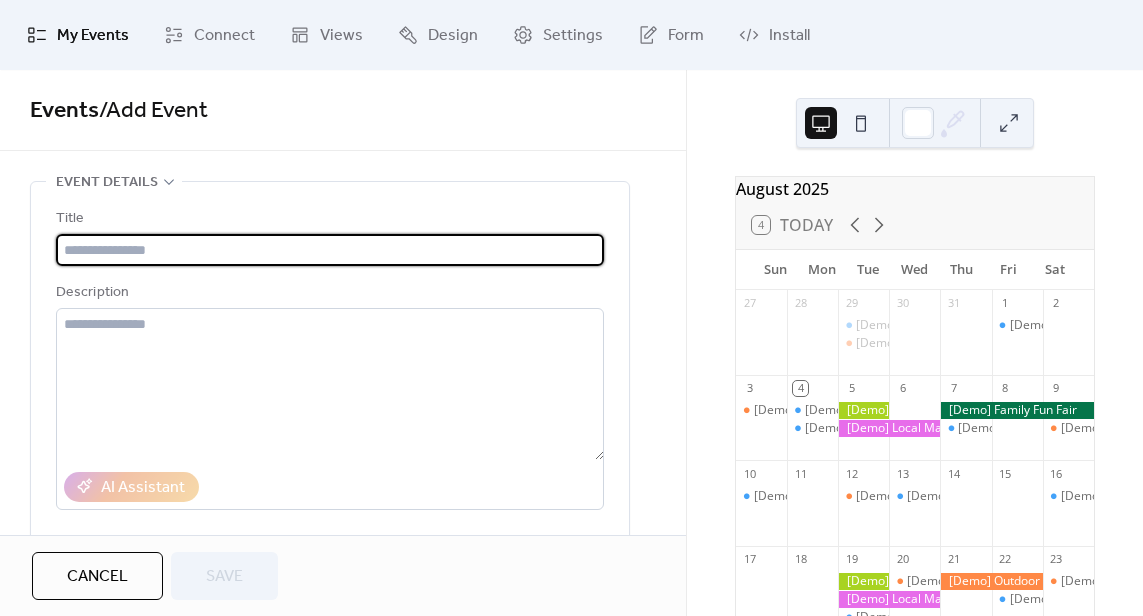 click at bounding box center [330, 250] 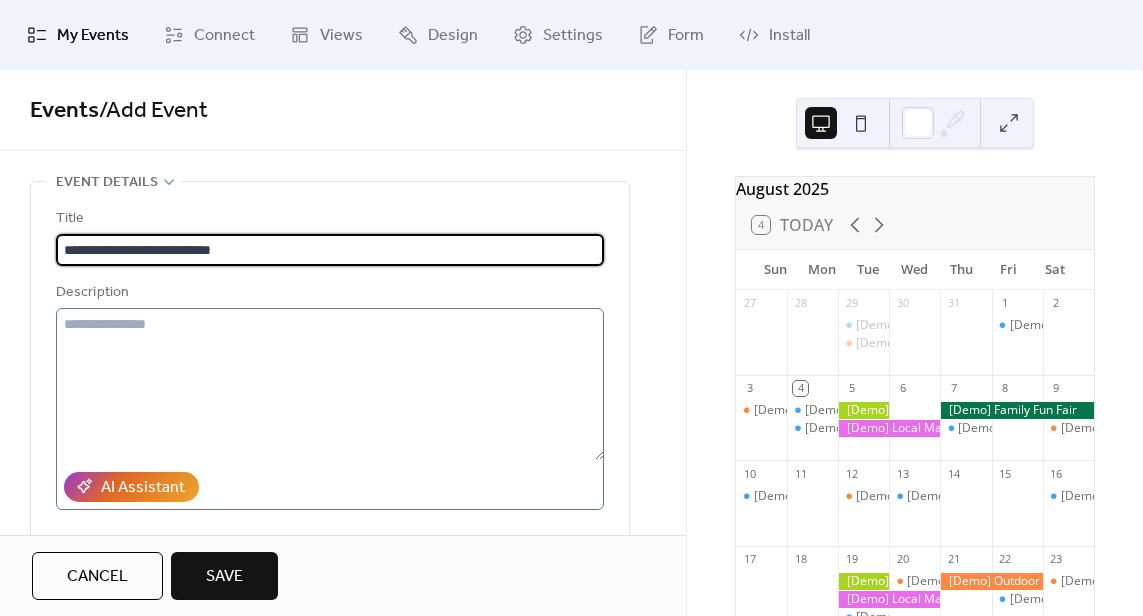 type on "**********" 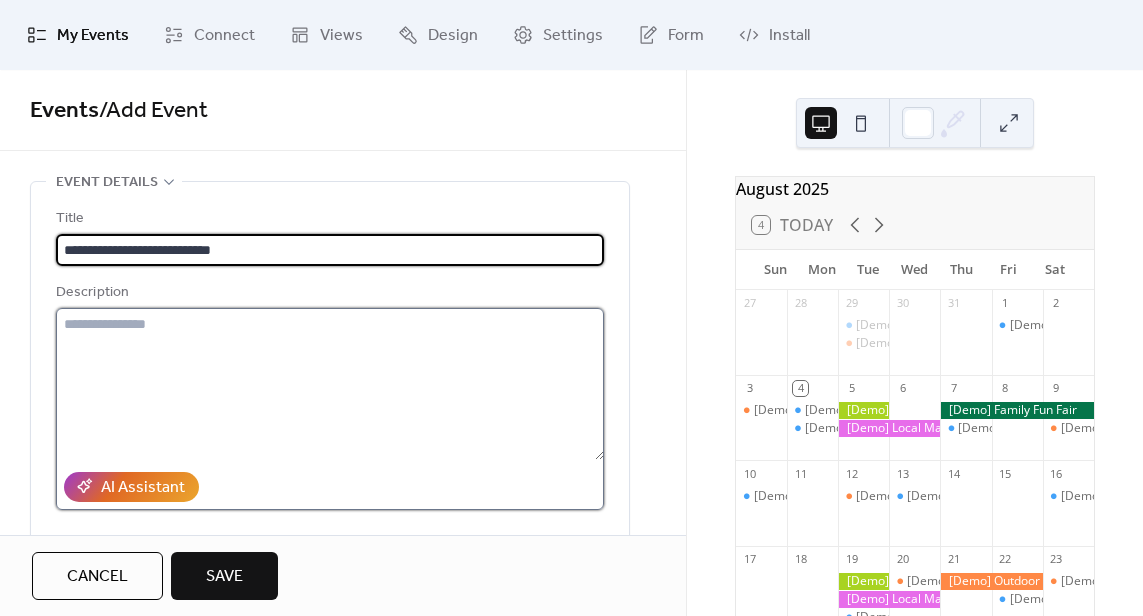 click at bounding box center (330, 384) 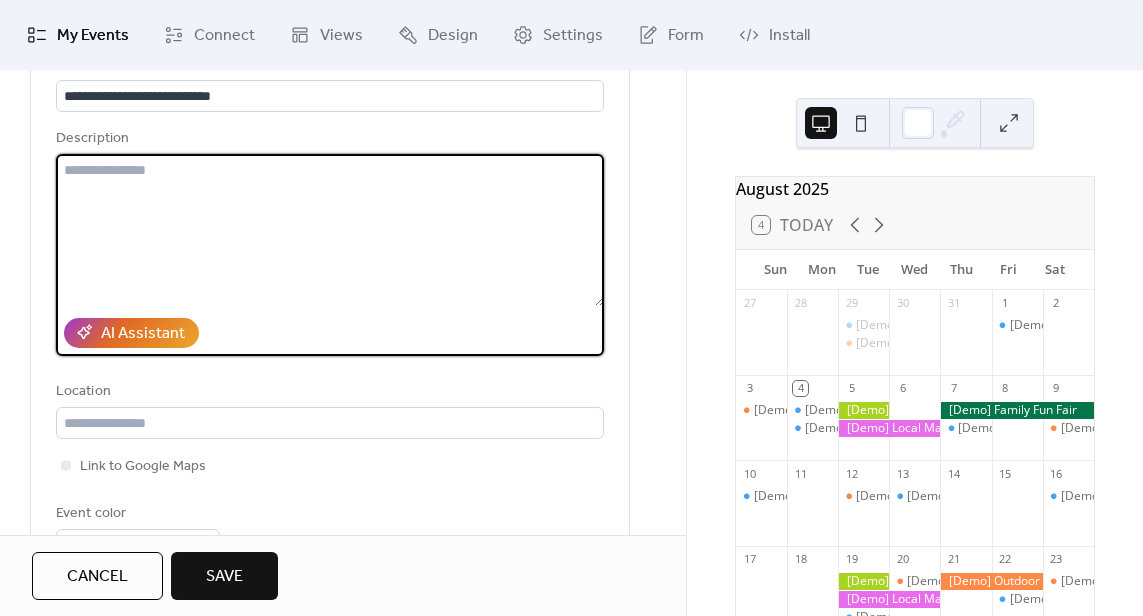 scroll, scrollTop: 200, scrollLeft: 0, axis: vertical 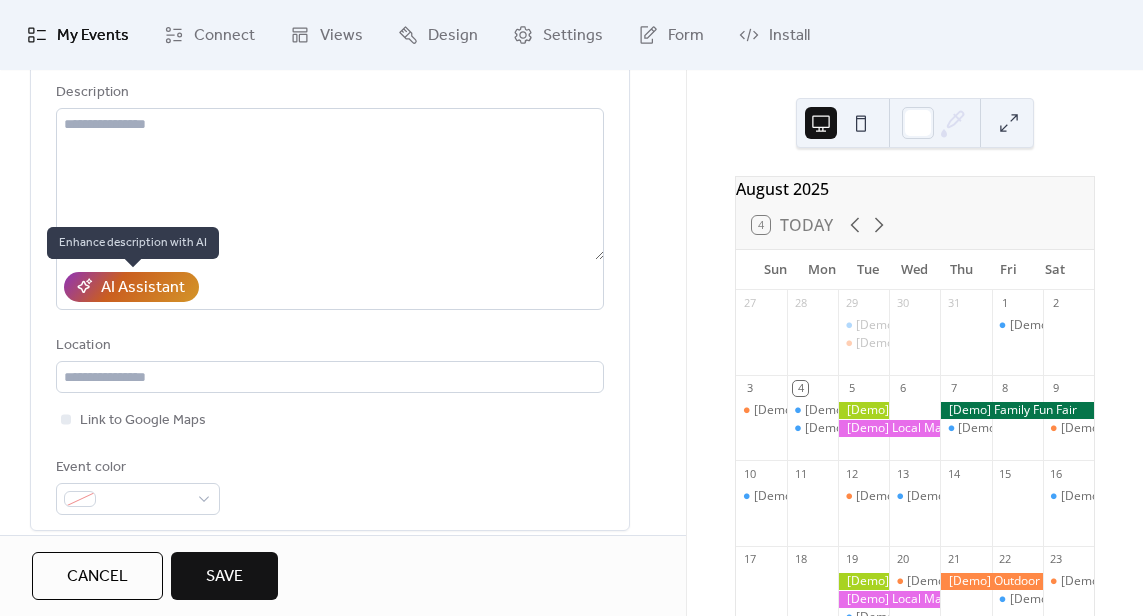 click on "AI Assistant" at bounding box center (143, 288) 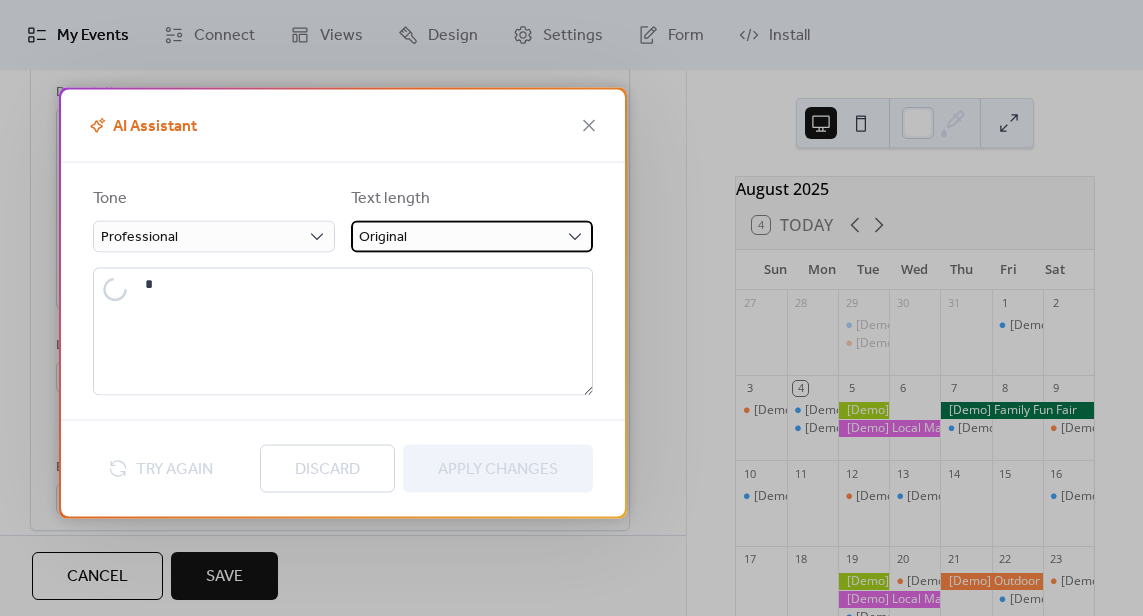 click on "Original" at bounding box center (472, 236) 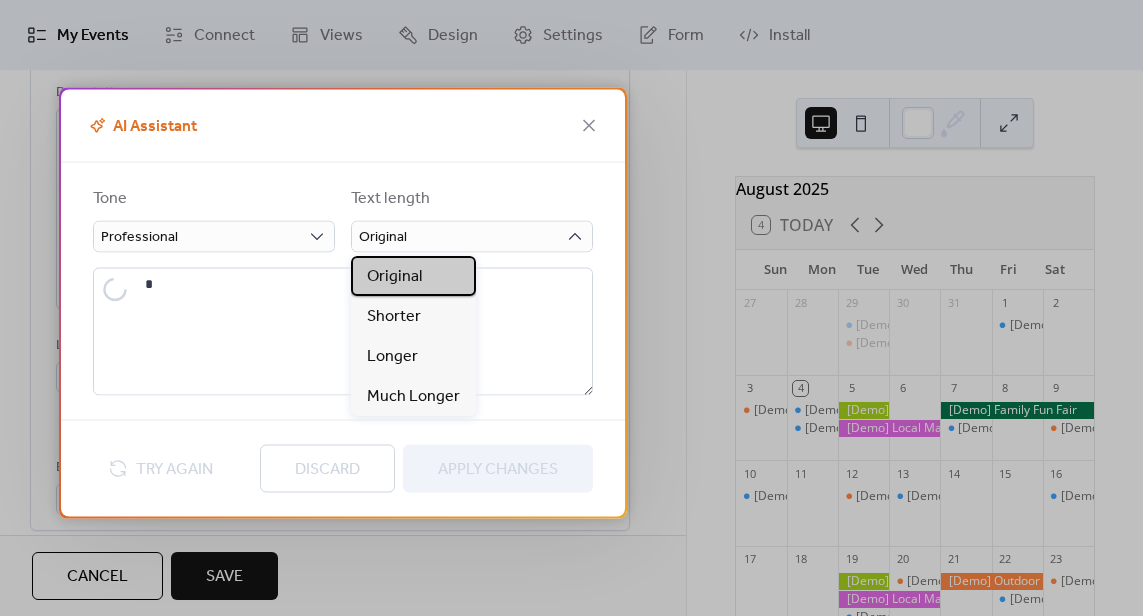 click on "Original" at bounding box center [413, 276] 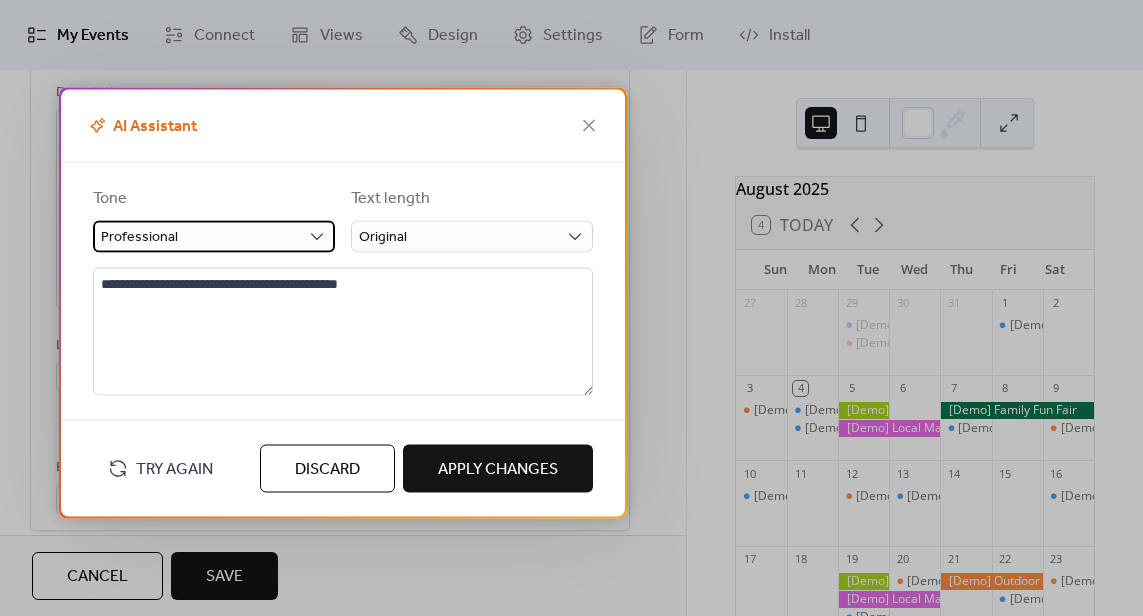click on "Professional" at bounding box center [214, 236] 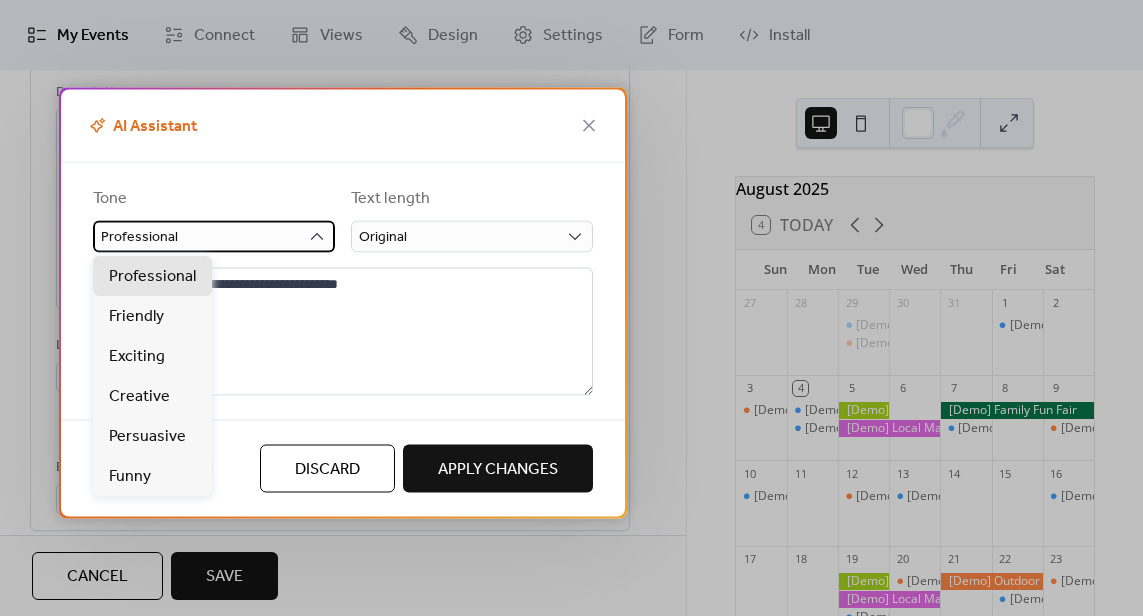 type on "**********" 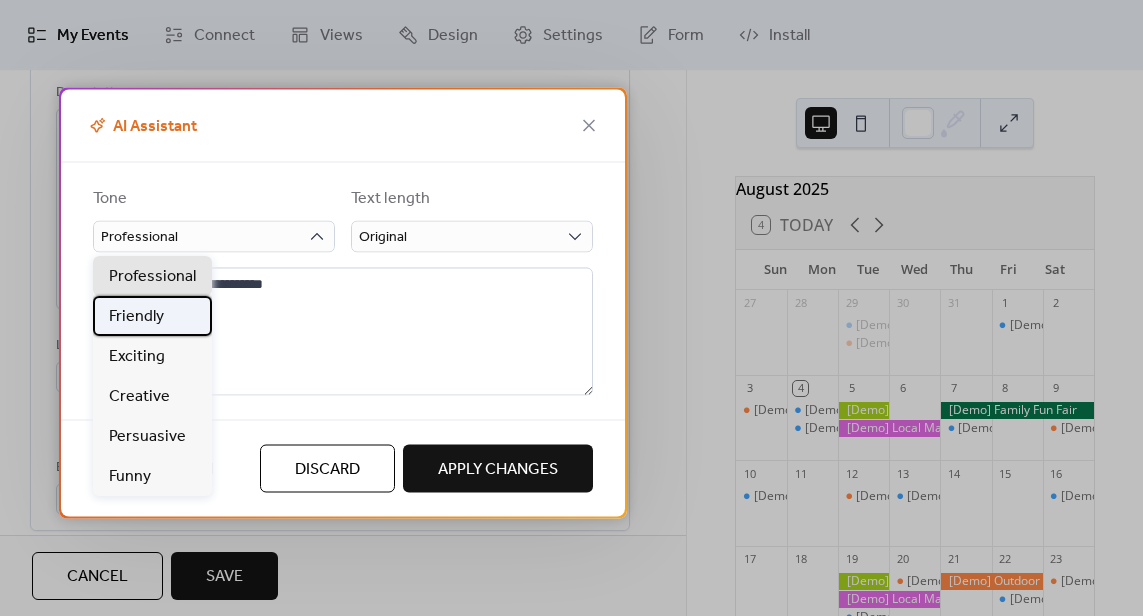 click on "Friendly" at bounding box center (136, 317) 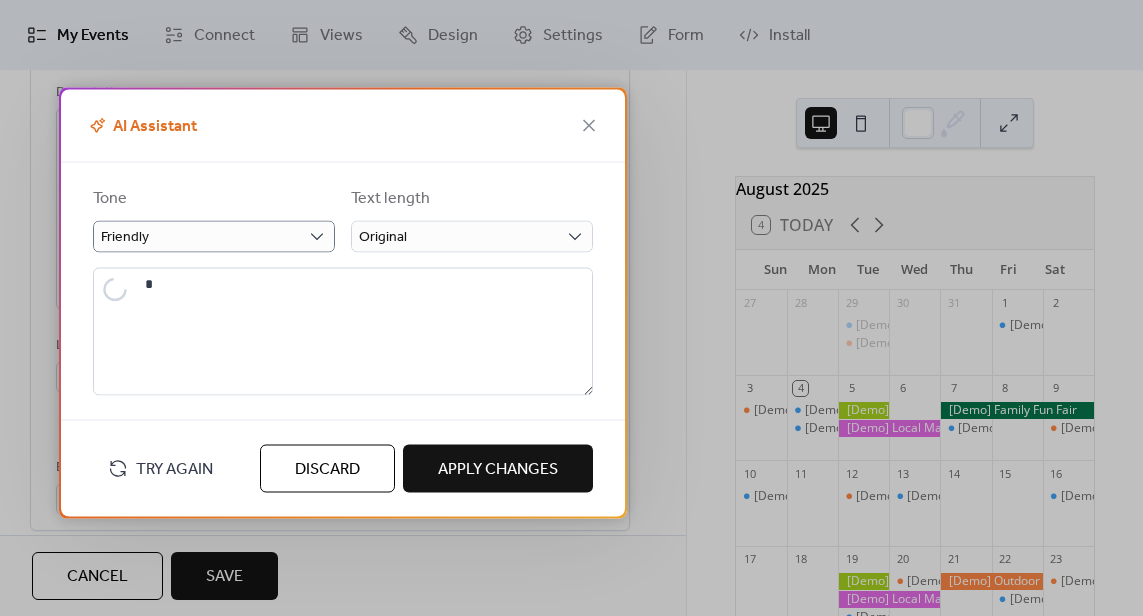 type on "**********" 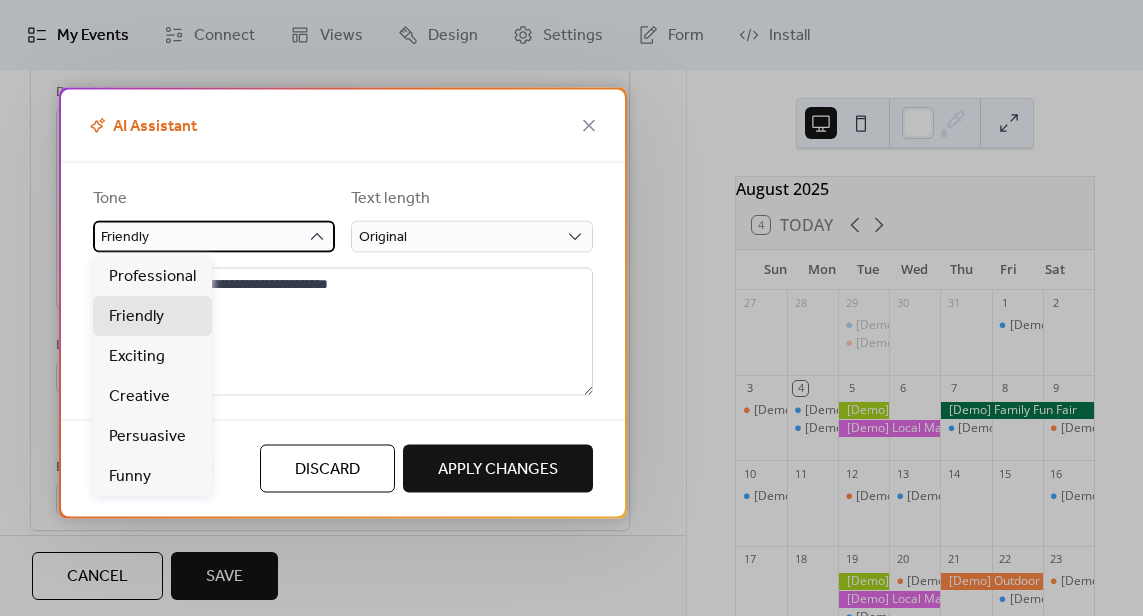 click on "Friendly" at bounding box center (214, 236) 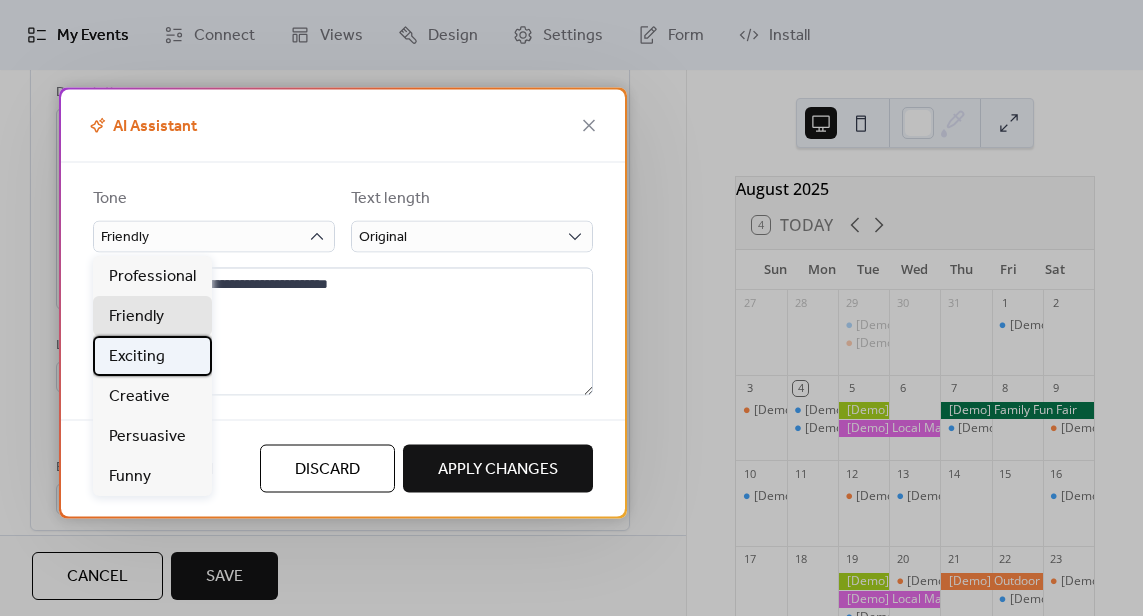 click on "Exciting" at bounding box center [152, 356] 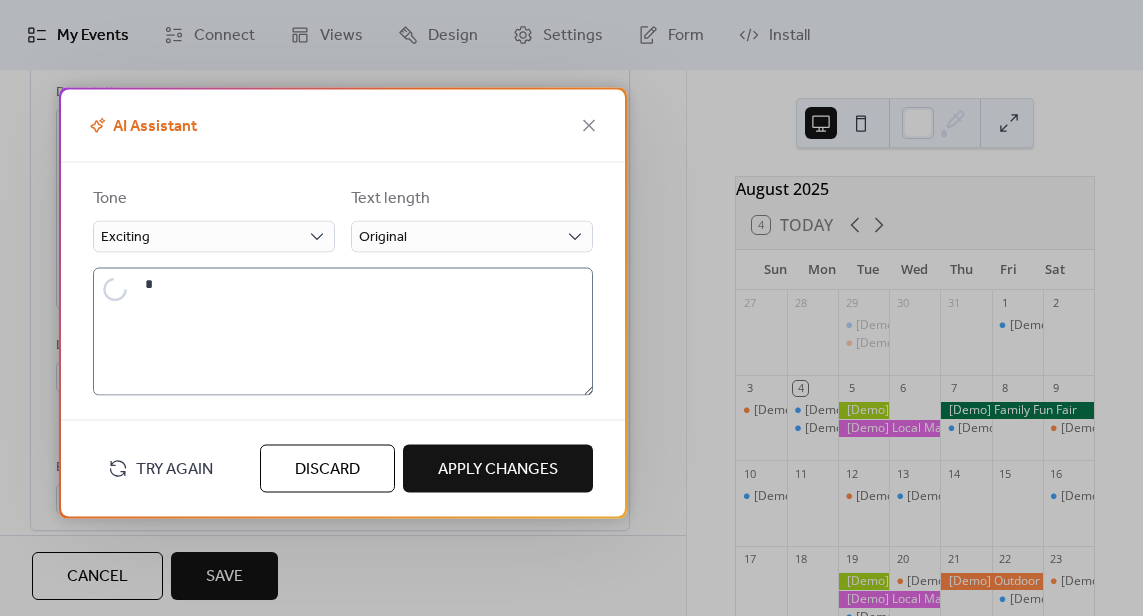 type on "**********" 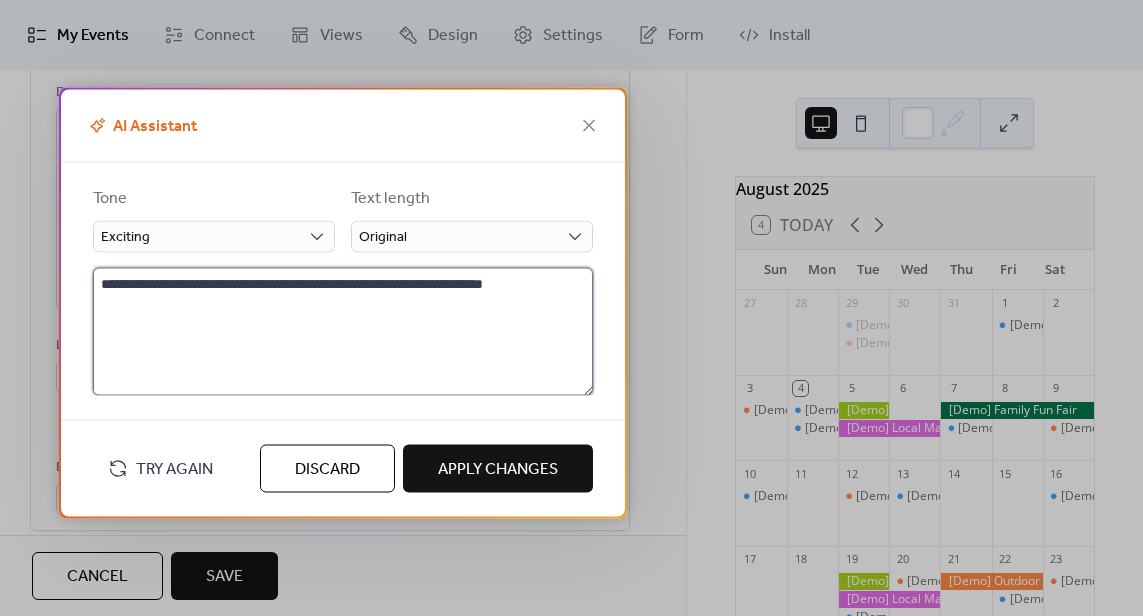 click on "**********" at bounding box center [343, 331] 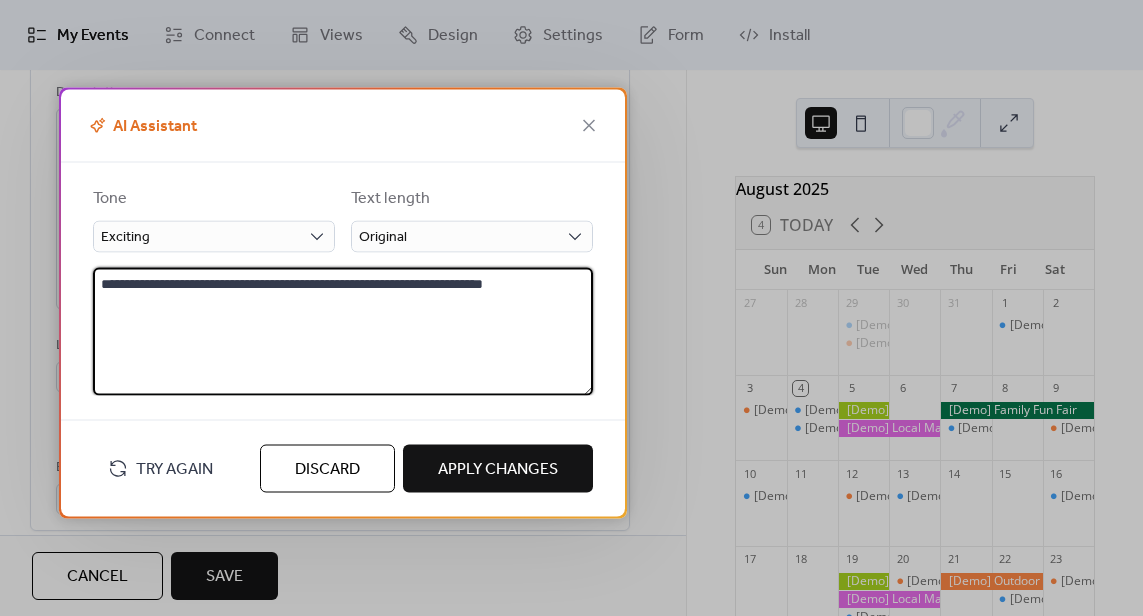 click on "**********" at bounding box center (343, 331) 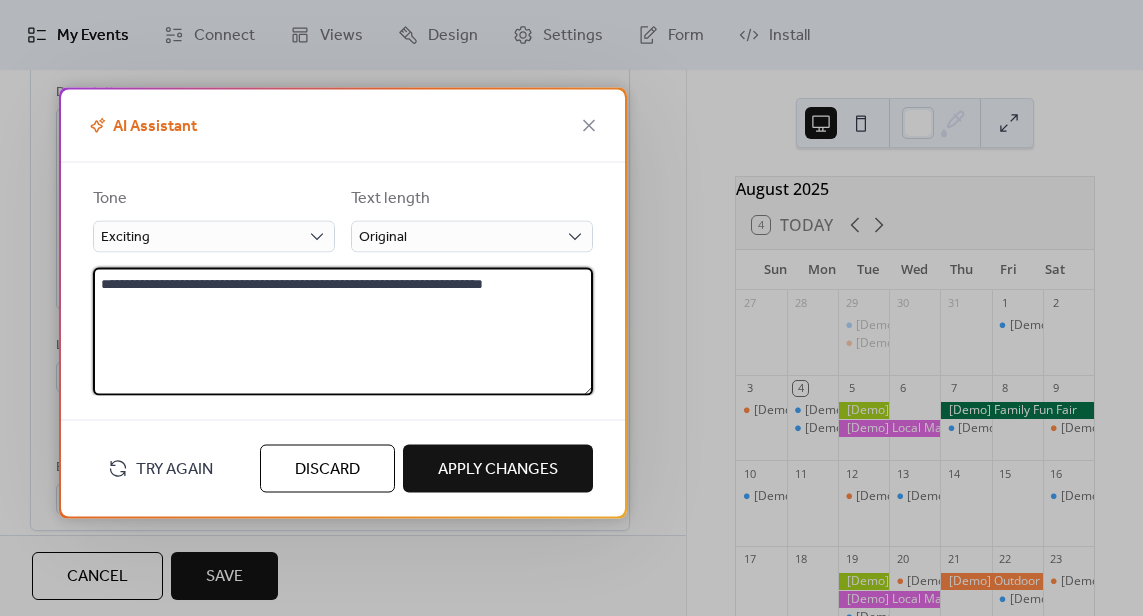 type on "**********" 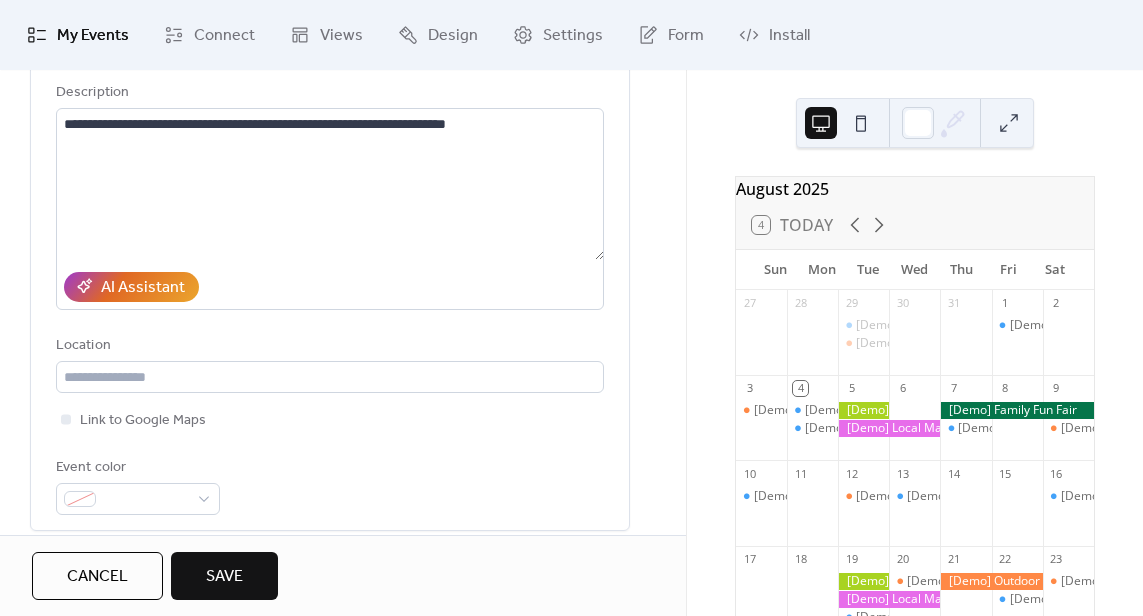 scroll, scrollTop: 300, scrollLeft: 0, axis: vertical 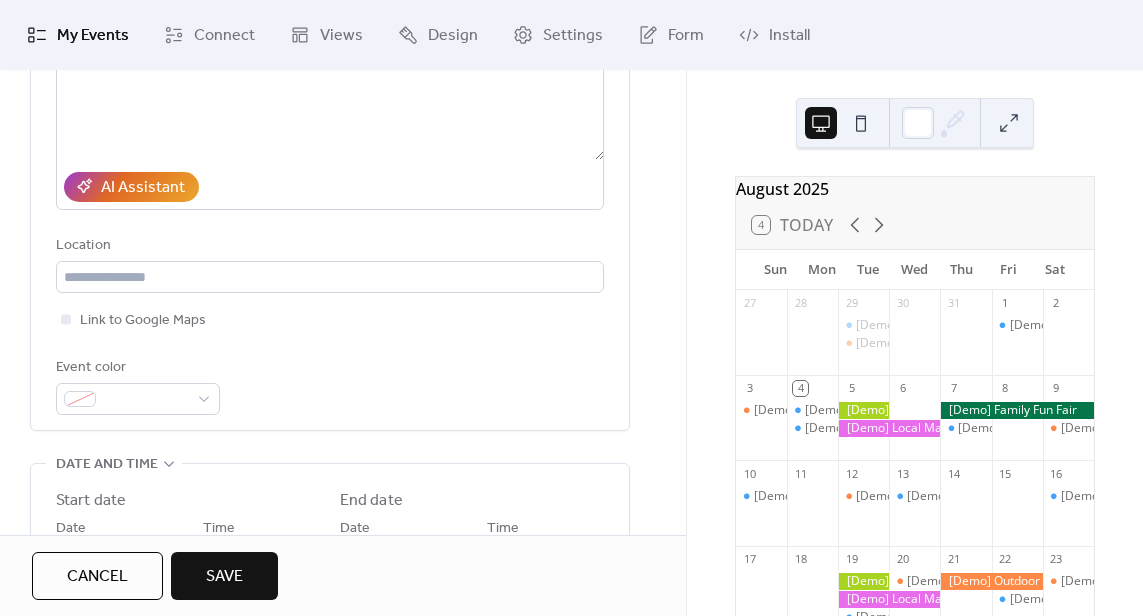 click on "**********" at bounding box center [330, 161] 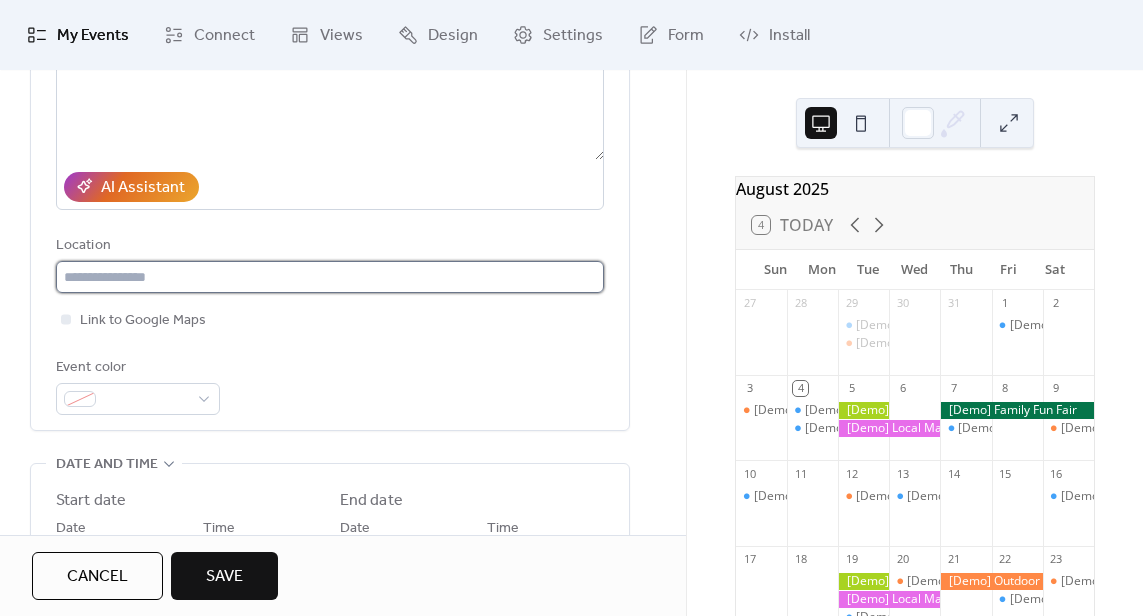 click at bounding box center [330, 277] 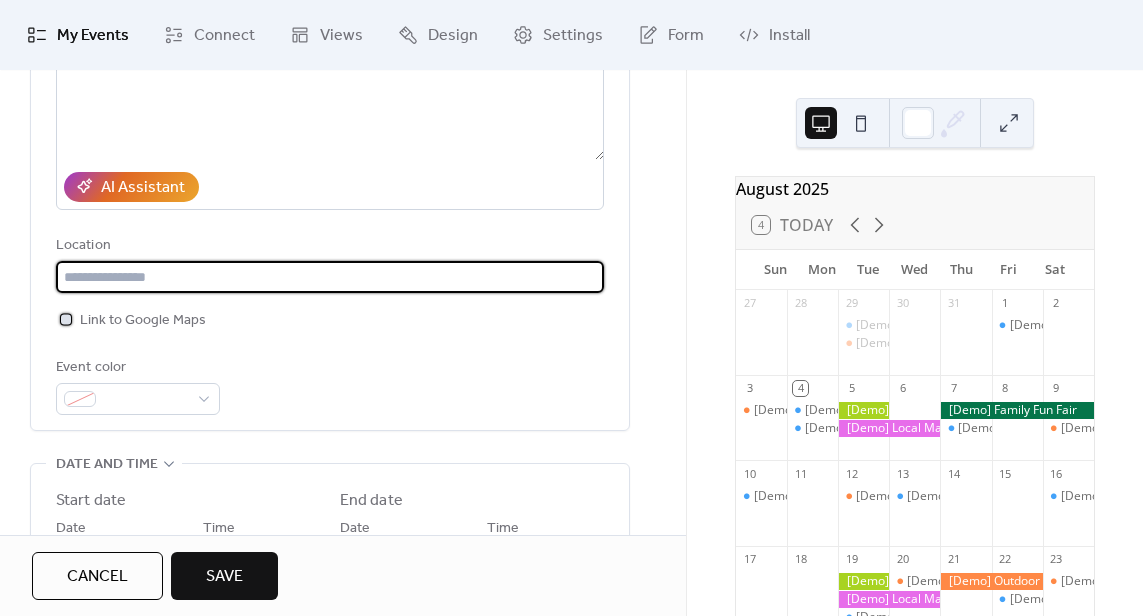 click on "Link to Google Maps" at bounding box center [143, 321] 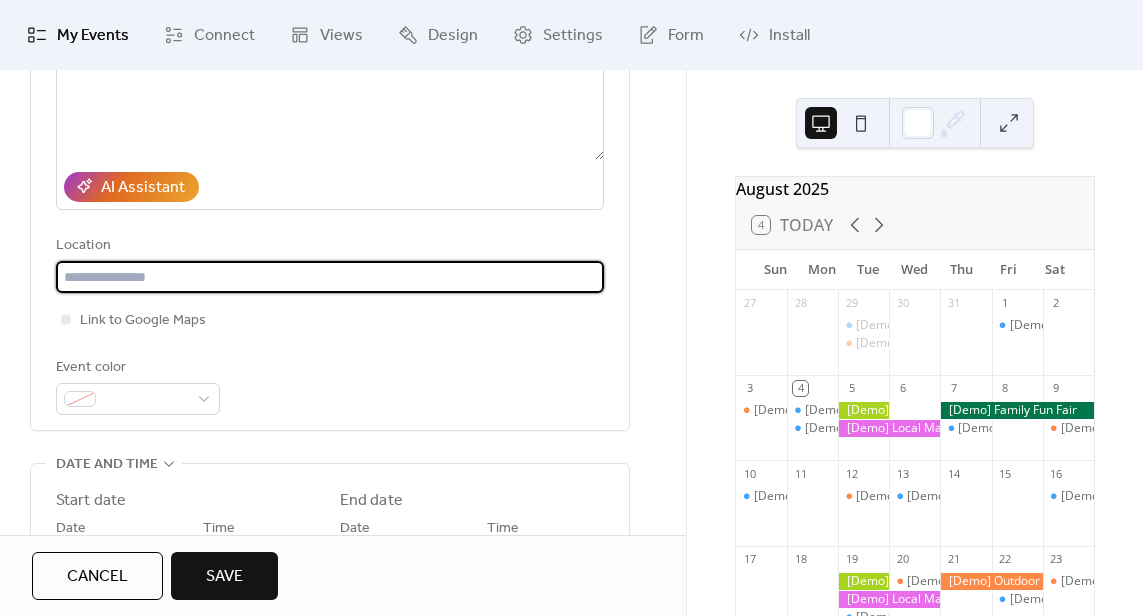 click at bounding box center [330, 277] 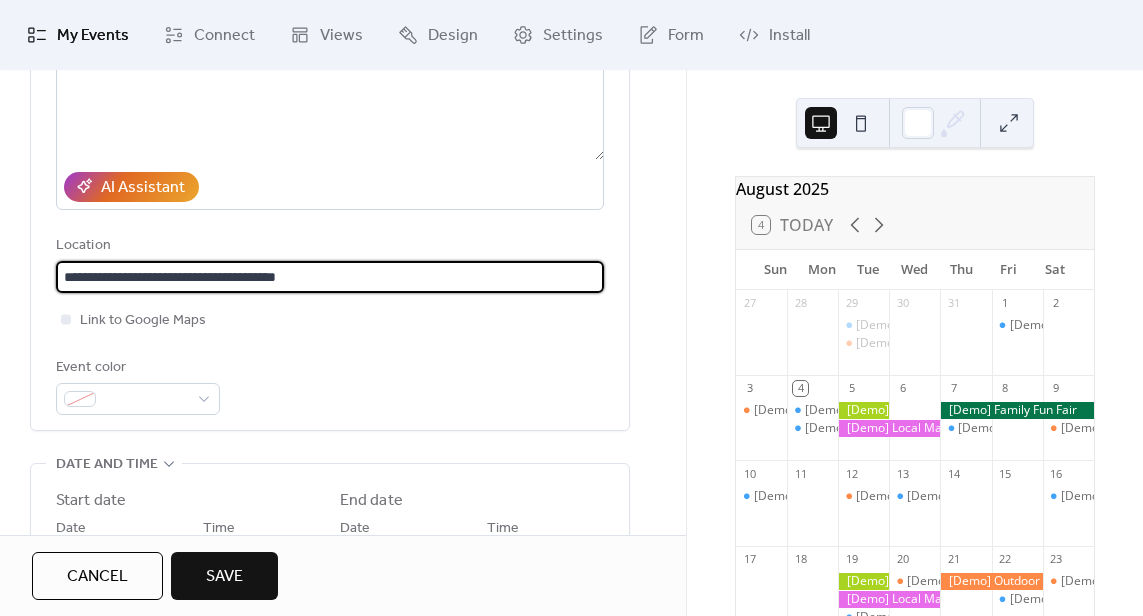type on "**********" 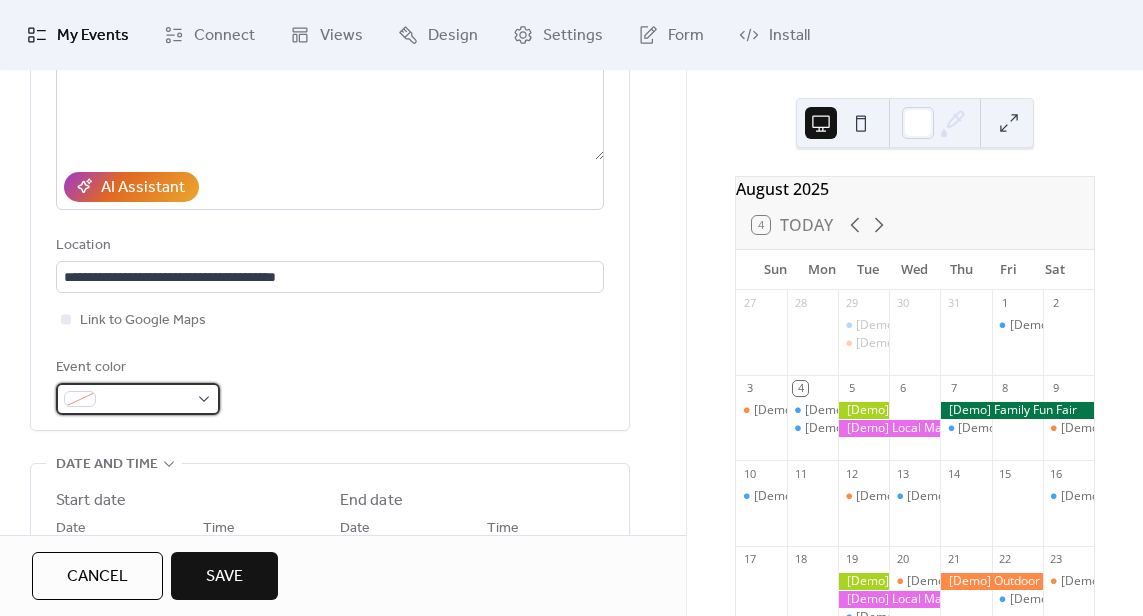 click at bounding box center (138, 399) 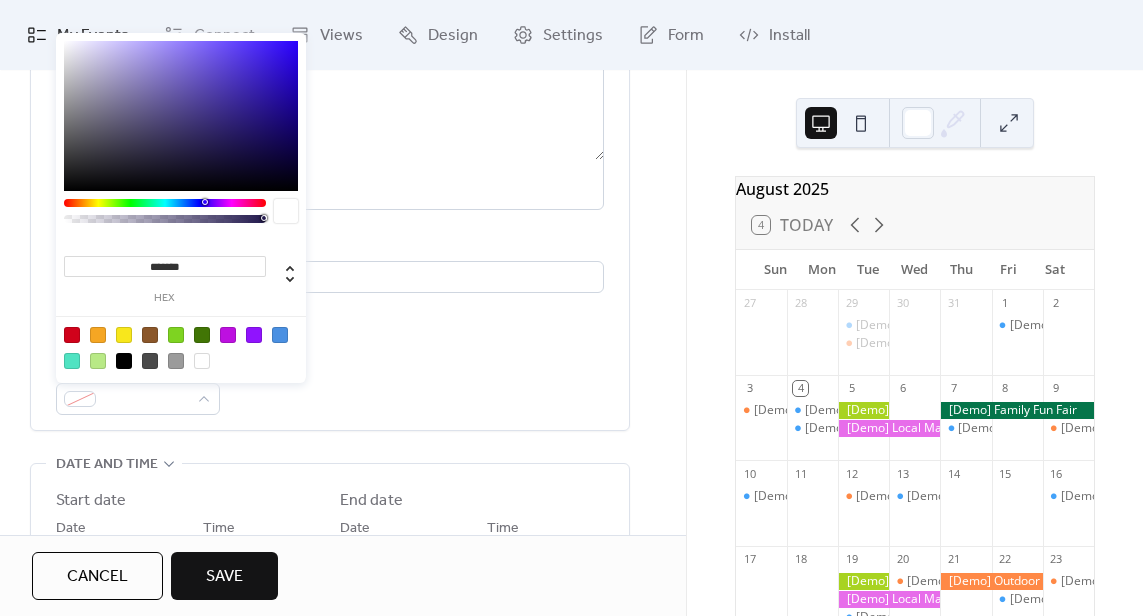 click at bounding box center [176, 335] 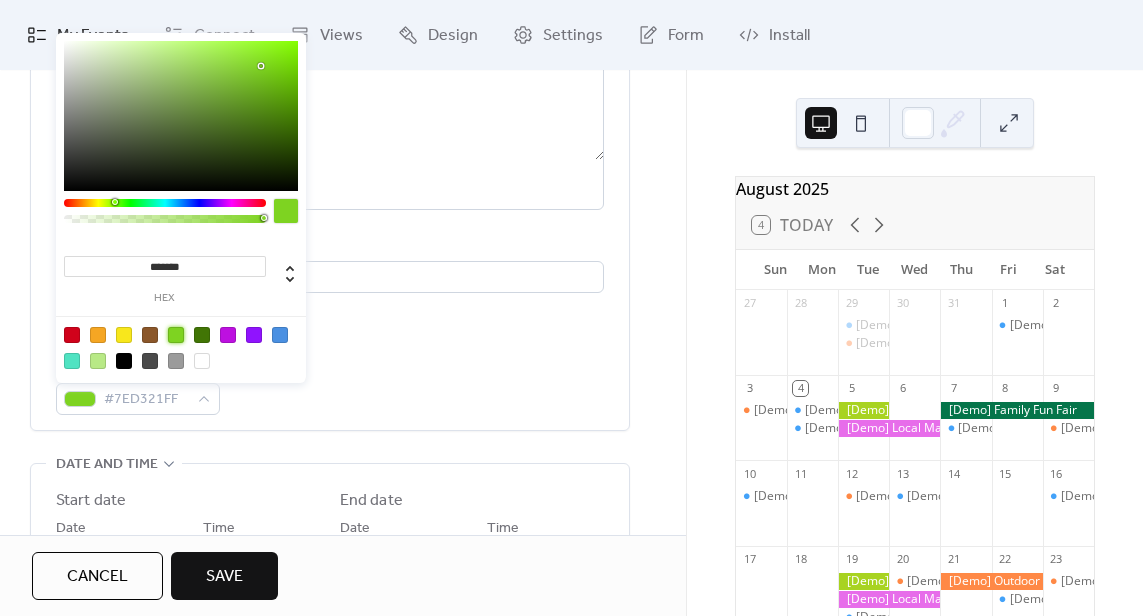 click on "Event color #7ED321FF" at bounding box center (330, 385) 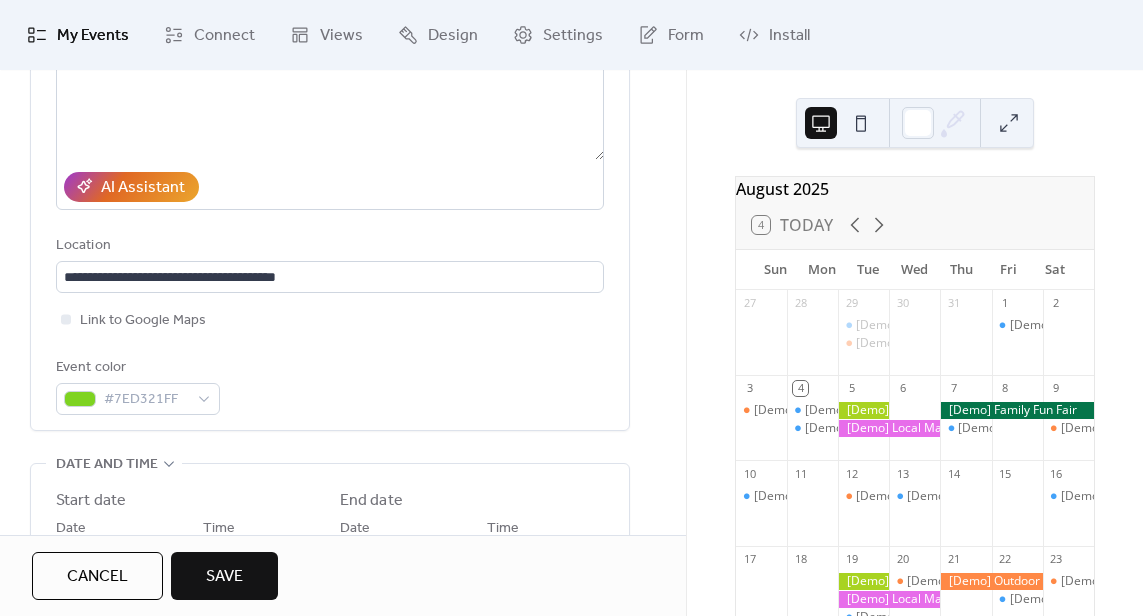 scroll, scrollTop: 500, scrollLeft: 0, axis: vertical 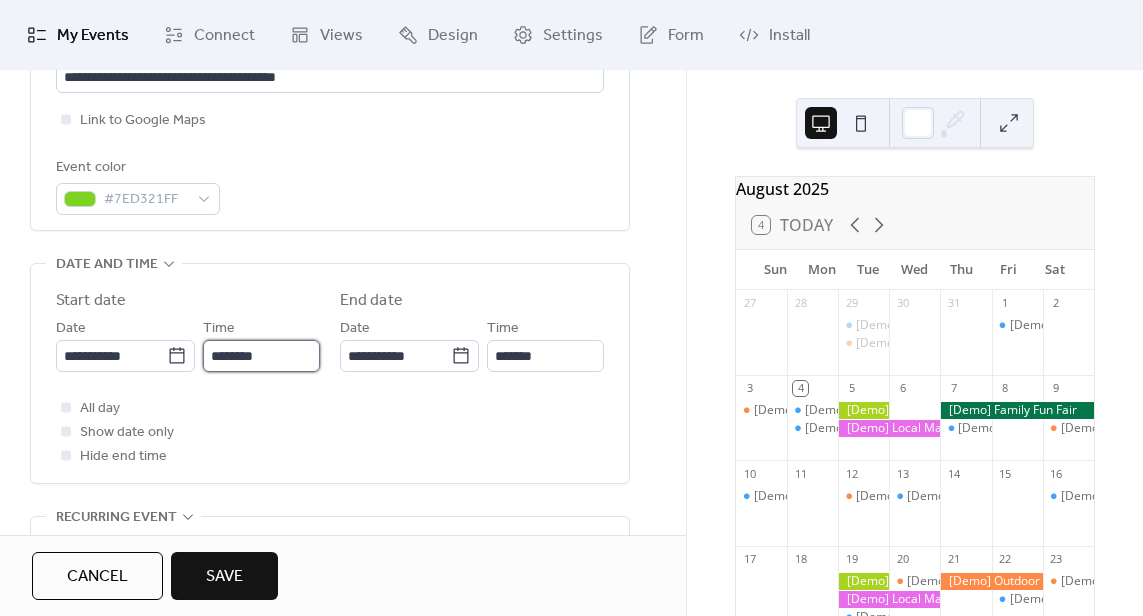 click on "********" at bounding box center (261, 356) 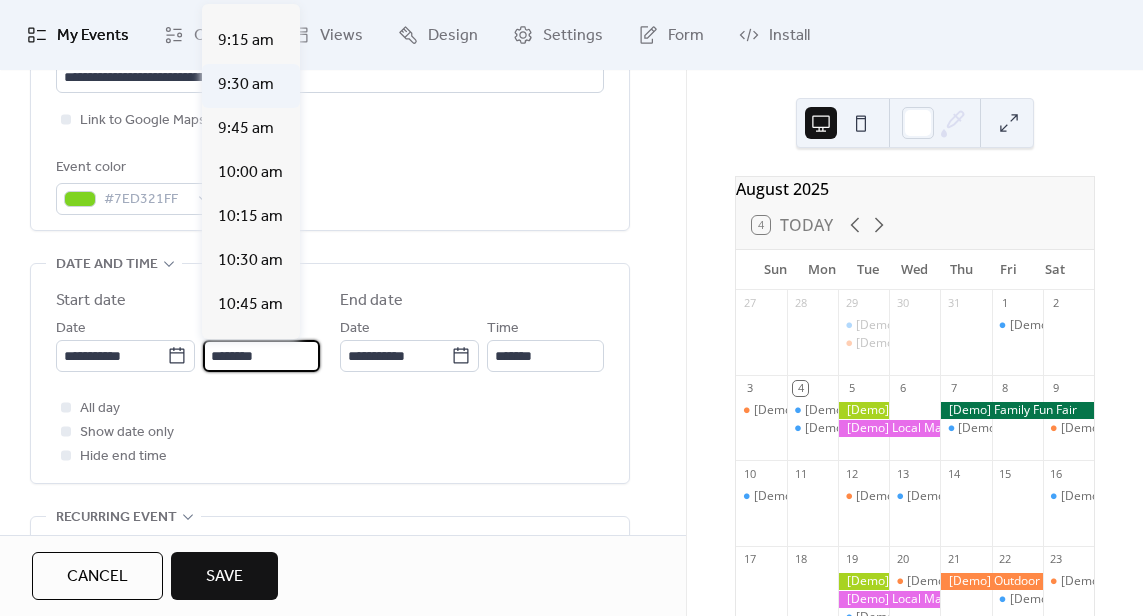 scroll, scrollTop: 1512, scrollLeft: 0, axis: vertical 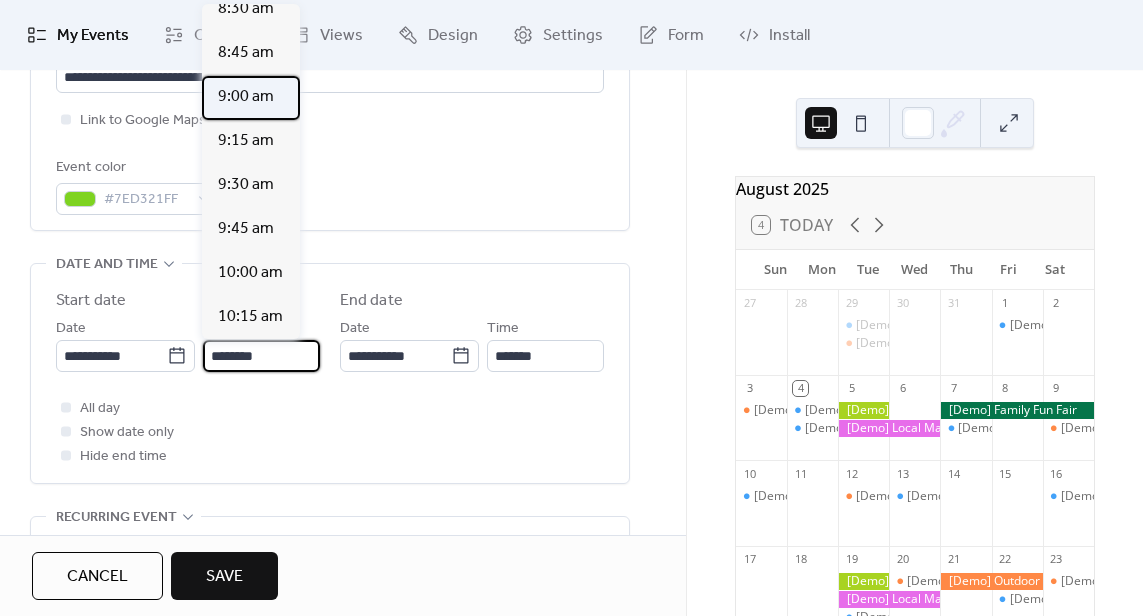 click on "9:00 am" at bounding box center [251, 98] 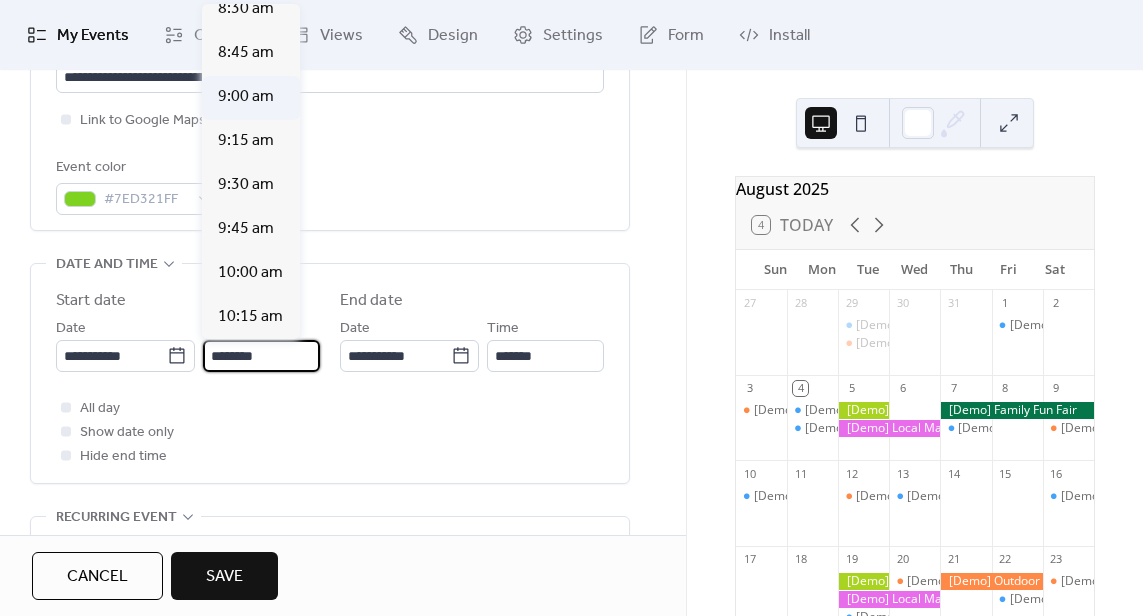 type on "*******" 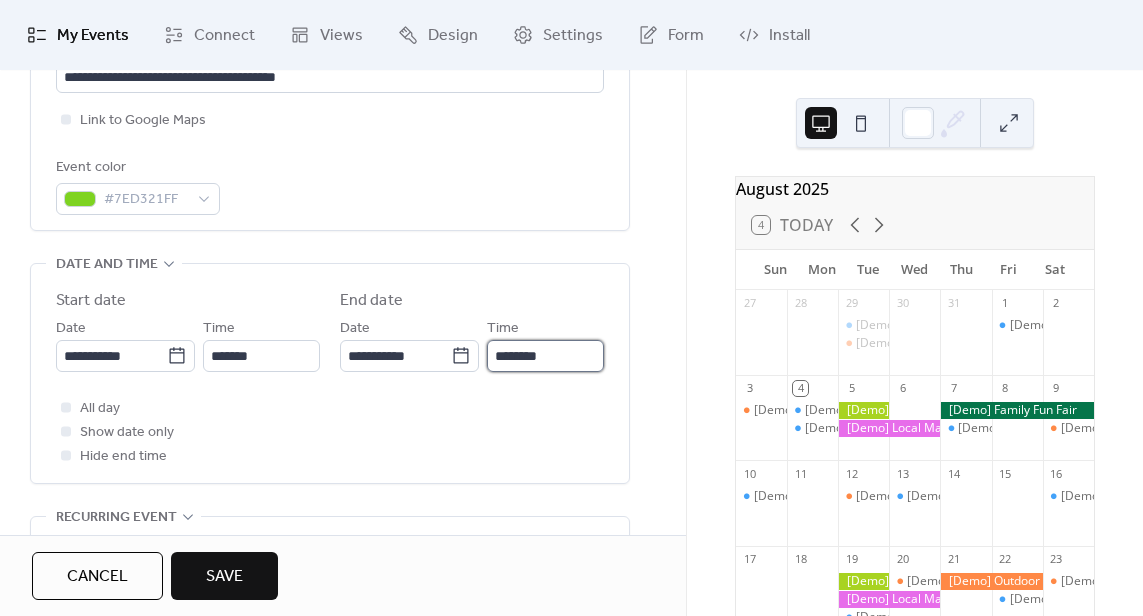 click on "********" at bounding box center (545, 356) 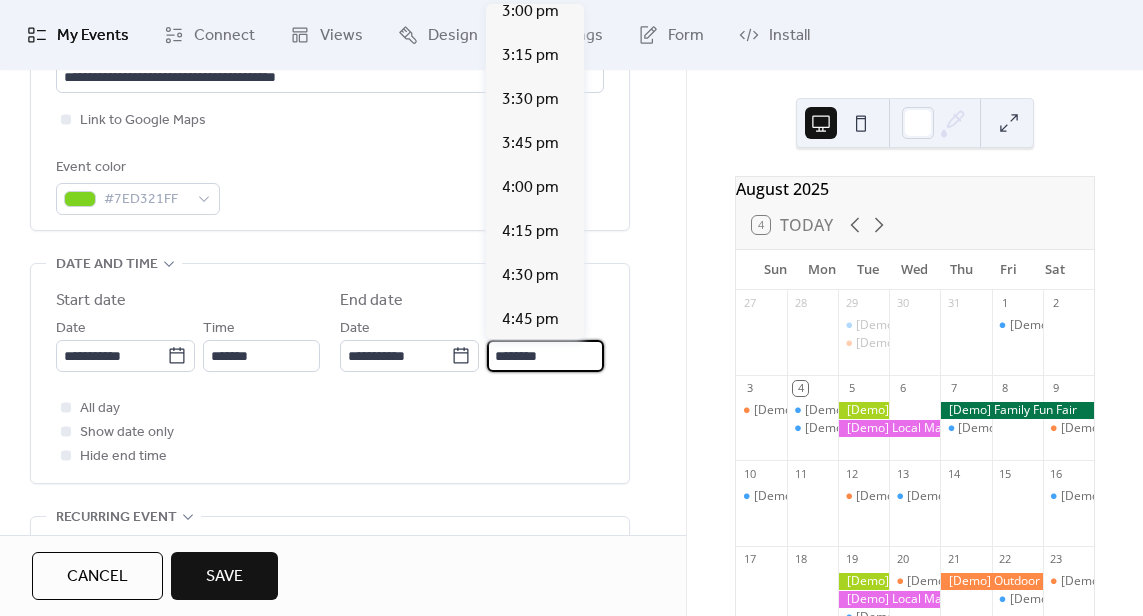 scroll, scrollTop: 1100, scrollLeft: 0, axis: vertical 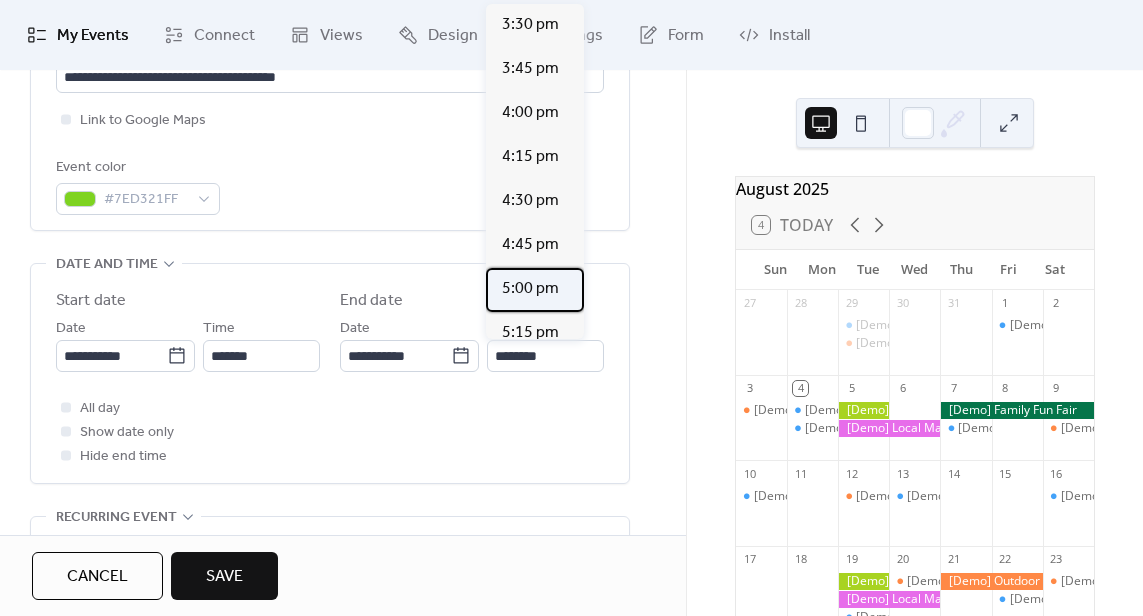 click on "5:00 pm" at bounding box center (530, 289) 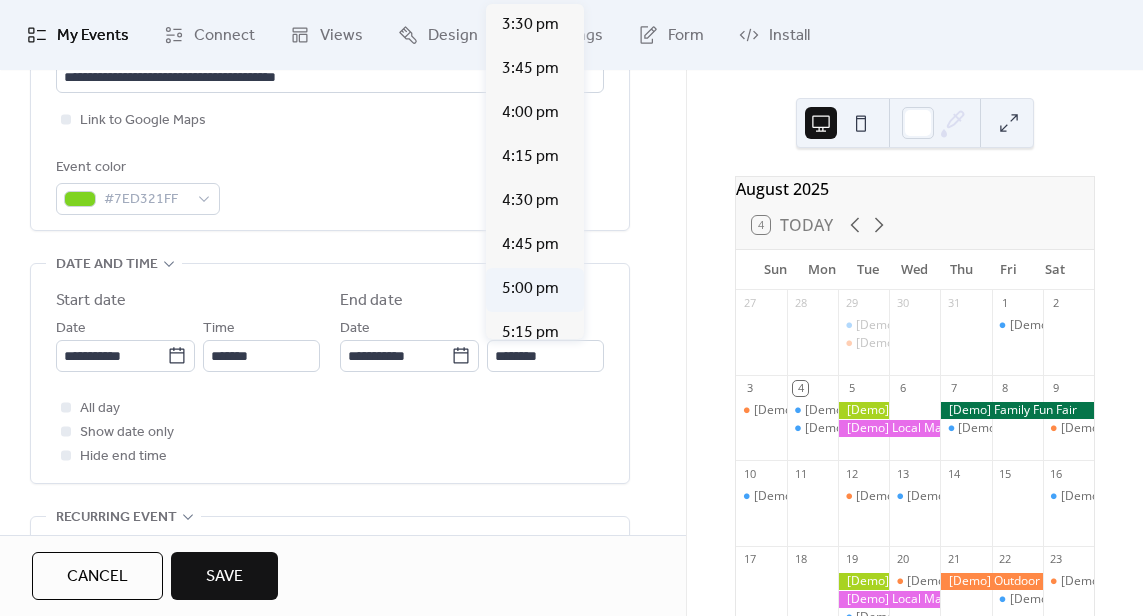 type on "*******" 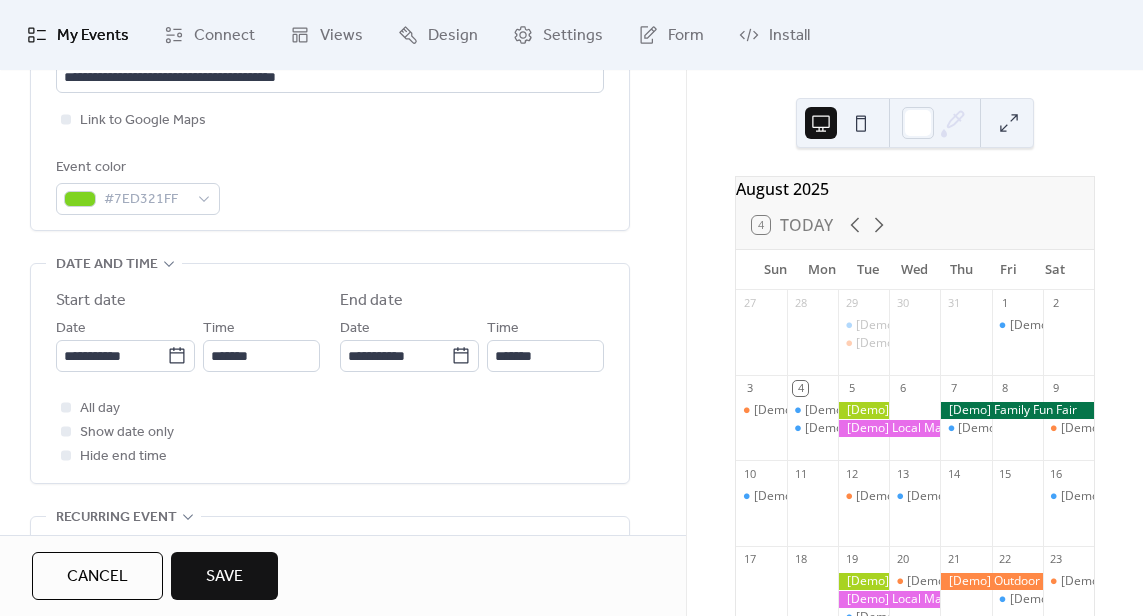 click on "**********" at bounding box center (330, 378) 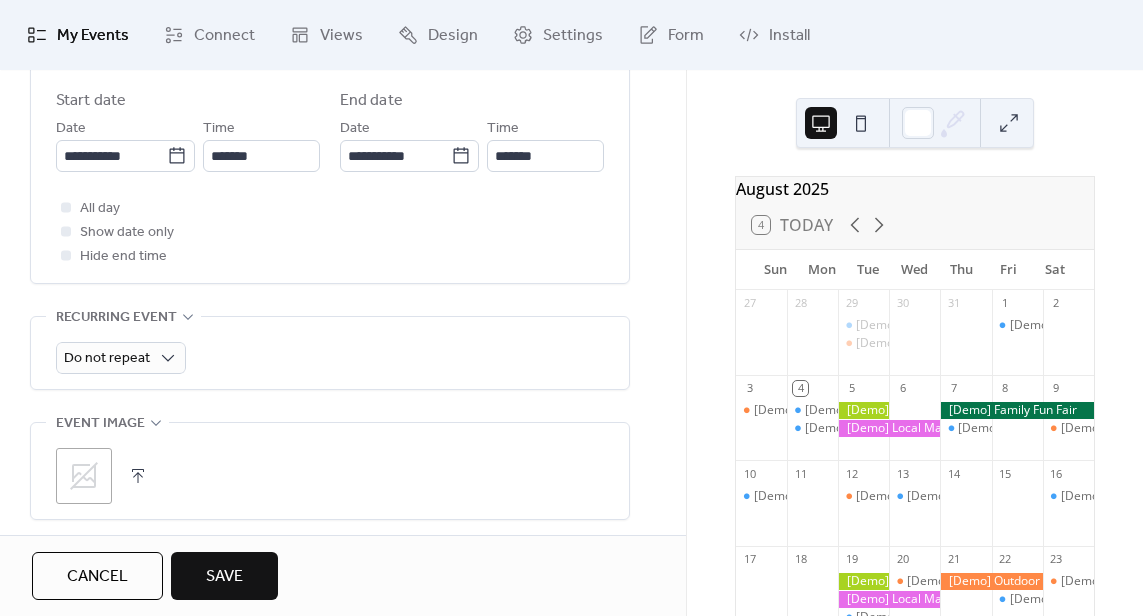 scroll, scrollTop: 900, scrollLeft: 0, axis: vertical 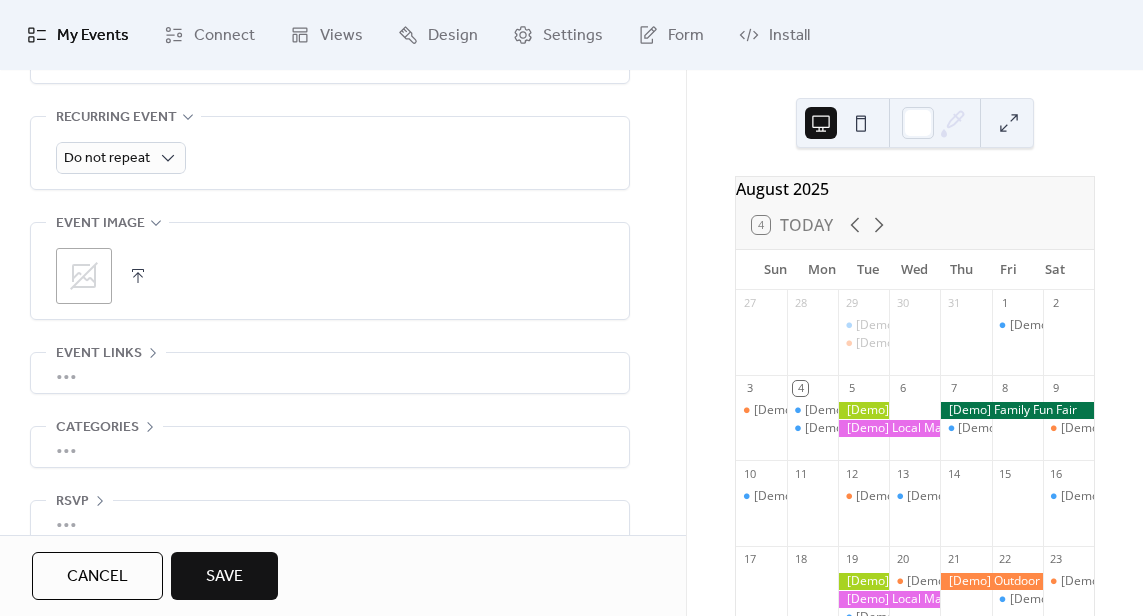 click 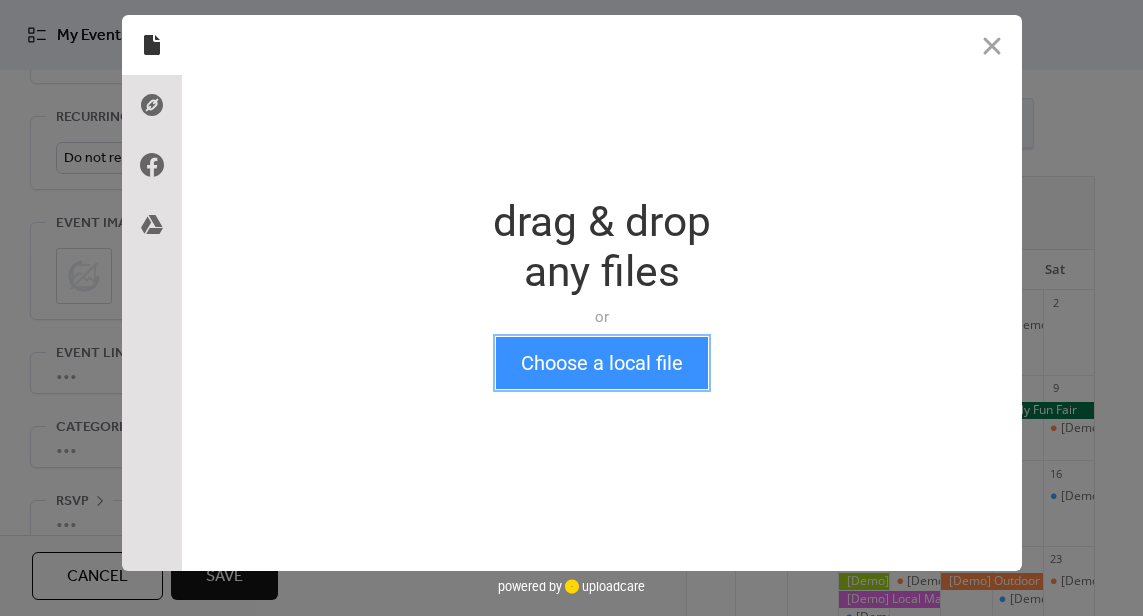 click on "Choose a local file" at bounding box center [602, 363] 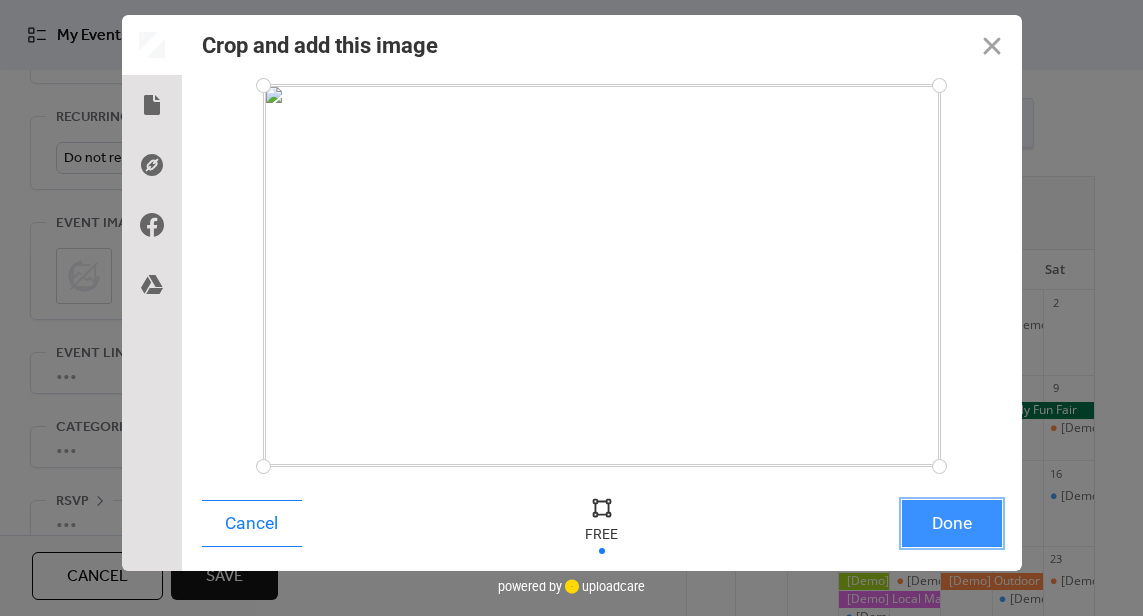 click on "Done" at bounding box center [952, 523] 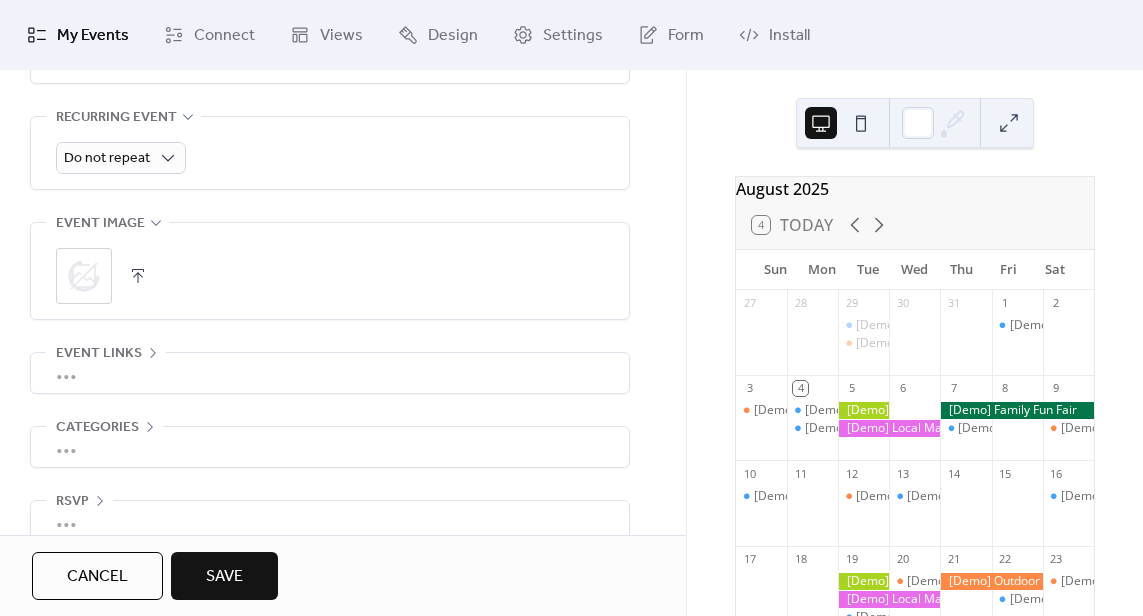scroll, scrollTop: 928, scrollLeft: 0, axis: vertical 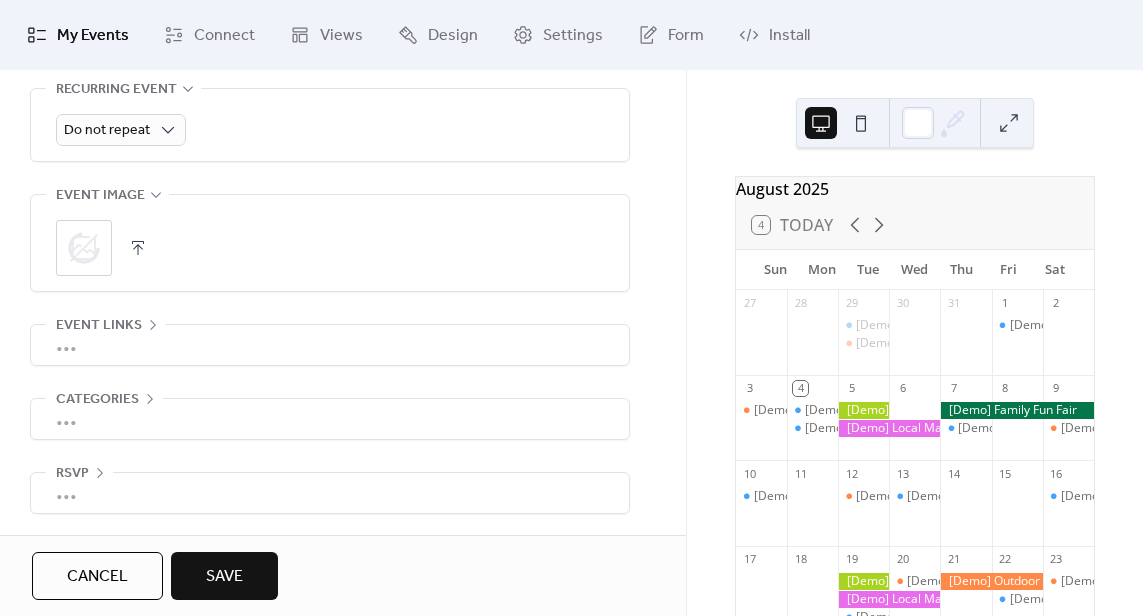 click on "•••" at bounding box center [330, 345] 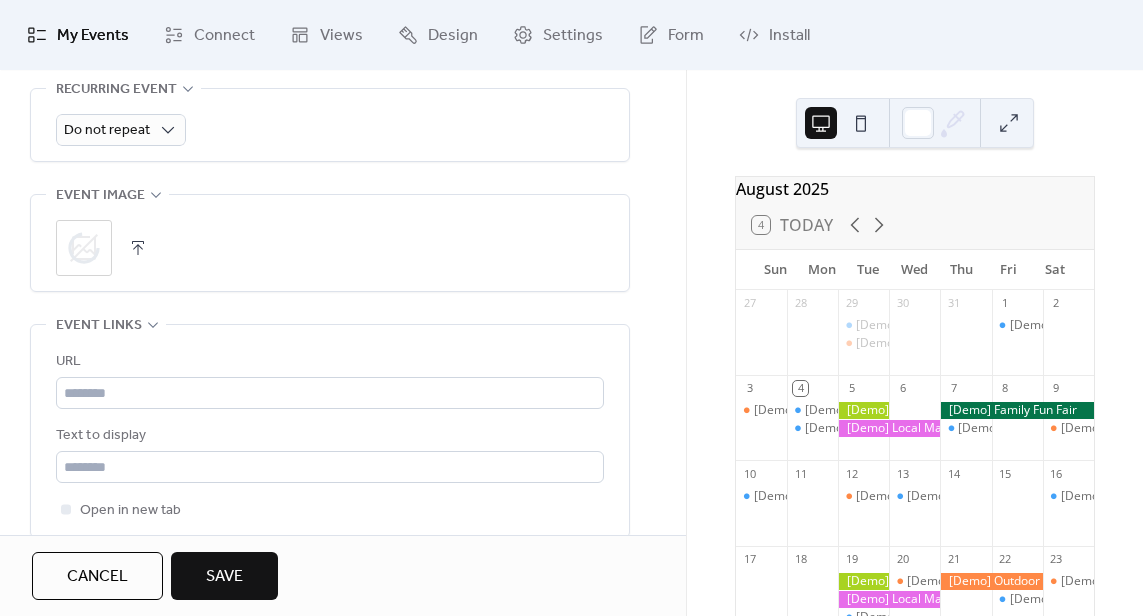 scroll, scrollTop: 928, scrollLeft: 0, axis: vertical 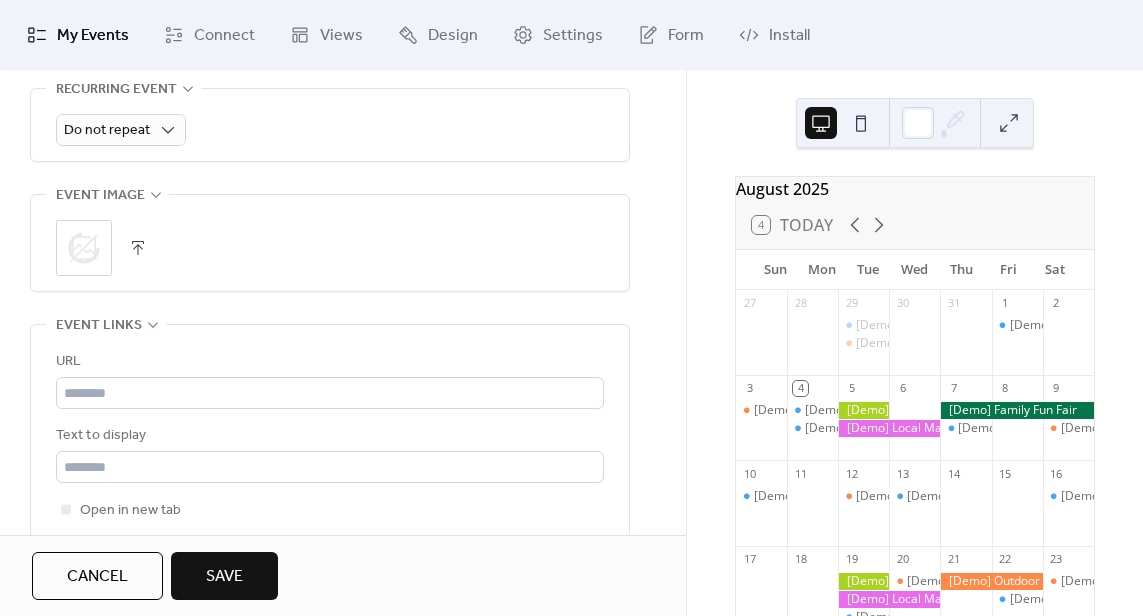 click 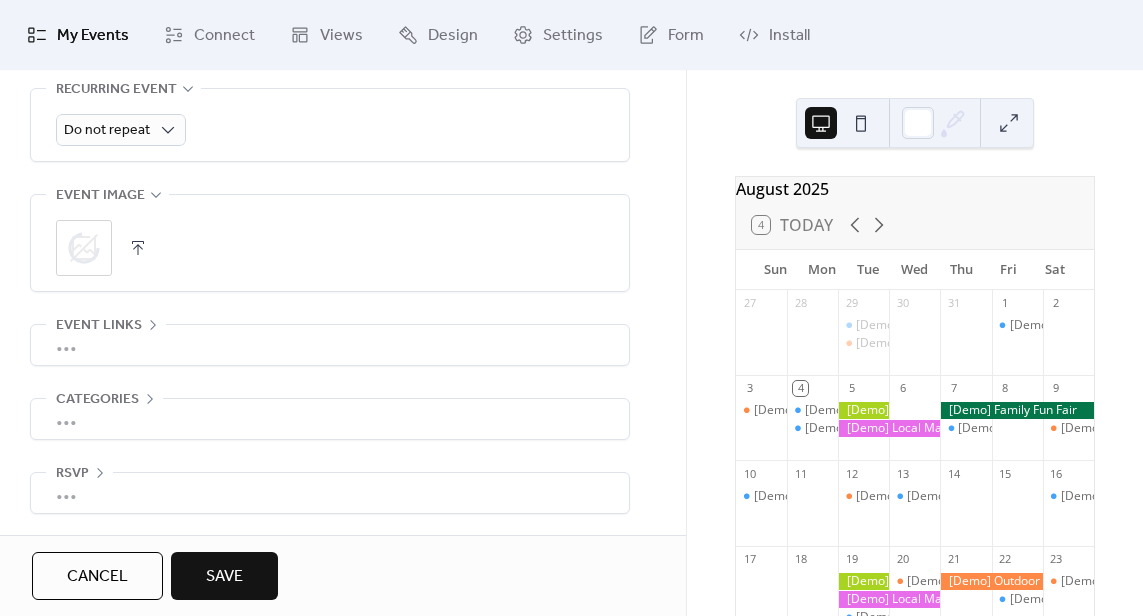 scroll, scrollTop: 928, scrollLeft: 0, axis: vertical 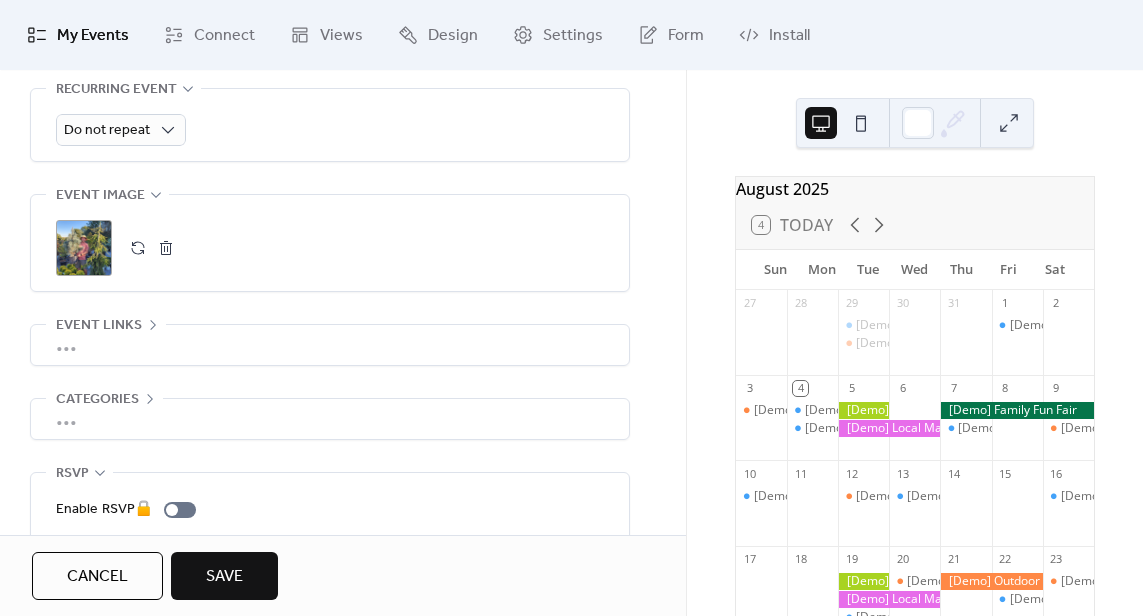 click on "•••" at bounding box center [330, 419] 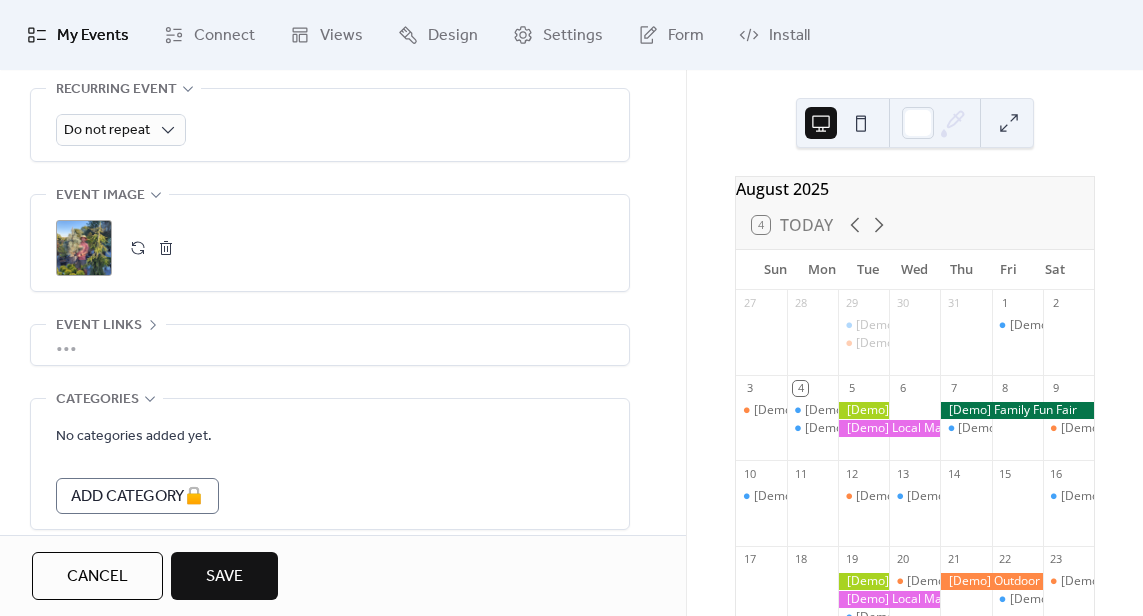 click on "No categories added yet. Add Category  🔒" at bounding box center [330, 464] 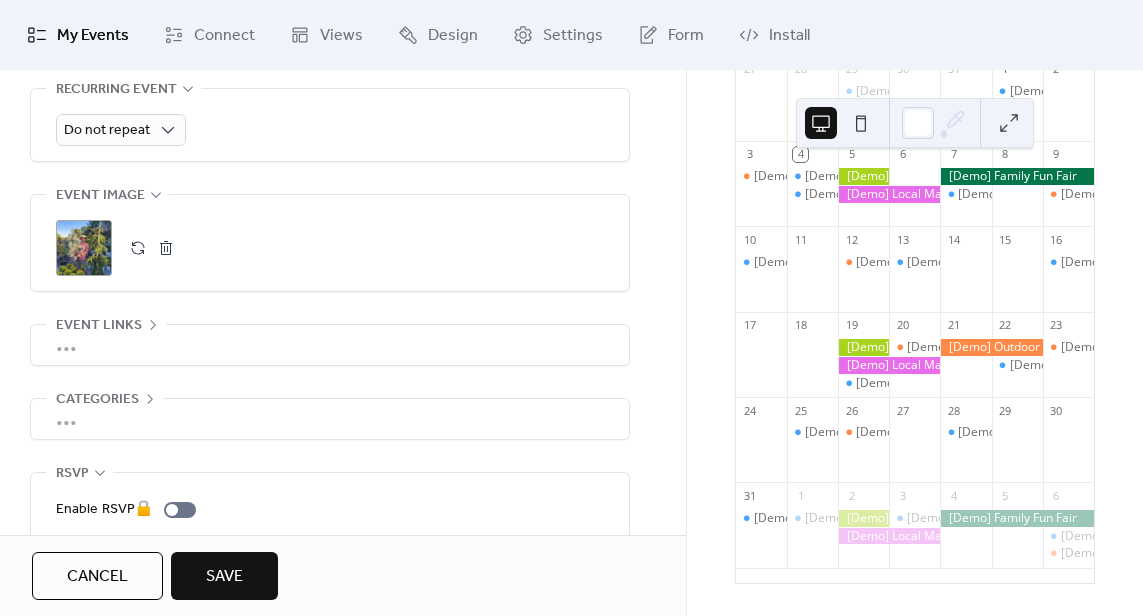 scroll, scrollTop: 245, scrollLeft: 0, axis: vertical 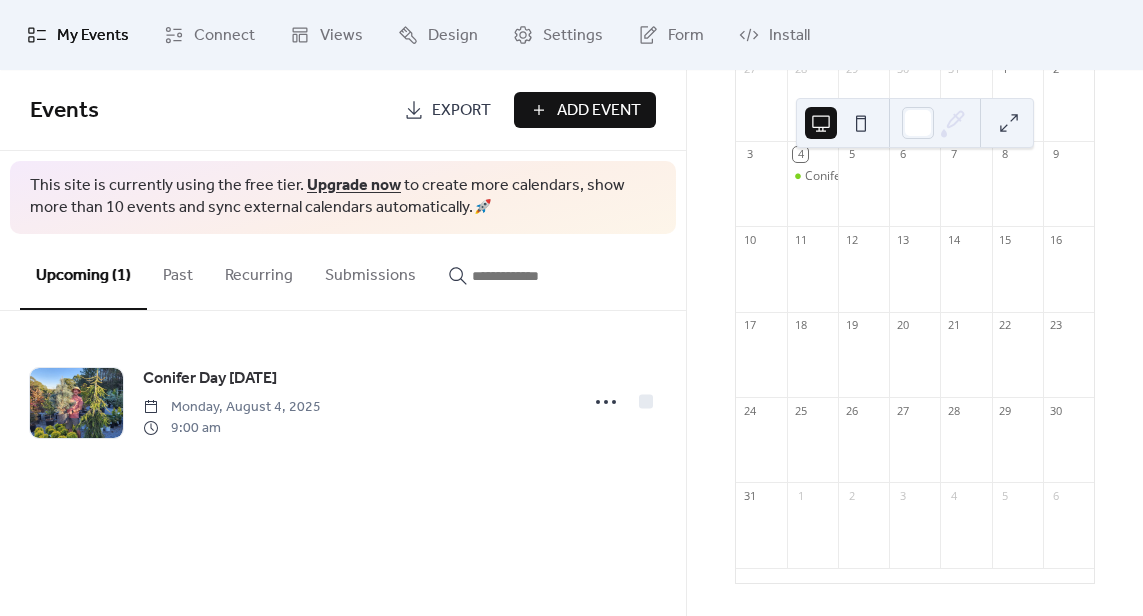 click on "Add Event" at bounding box center [585, 110] 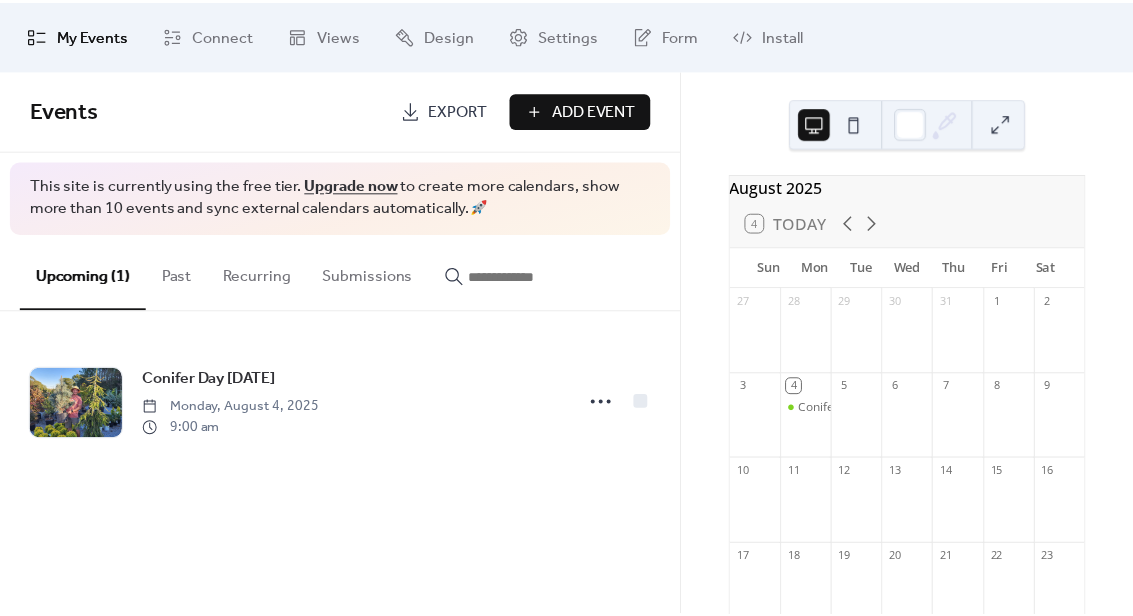 scroll, scrollTop: 0, scrollLeft: 0, axis: both 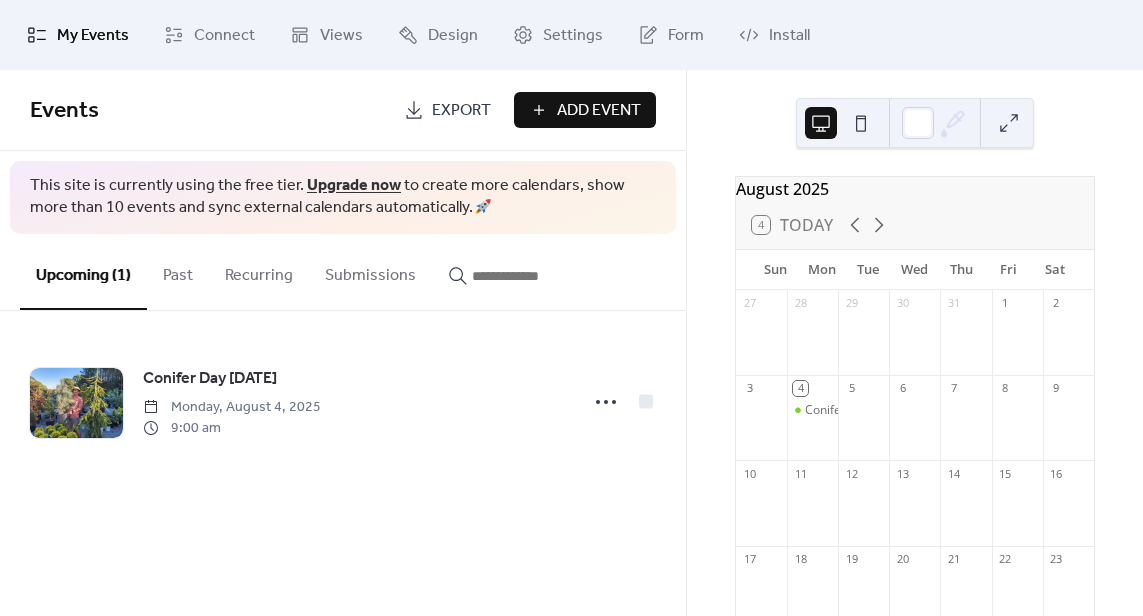 click on "Conifer Day [MONTH] [DAY], [YEAR]" at bounding box center (812, 410) 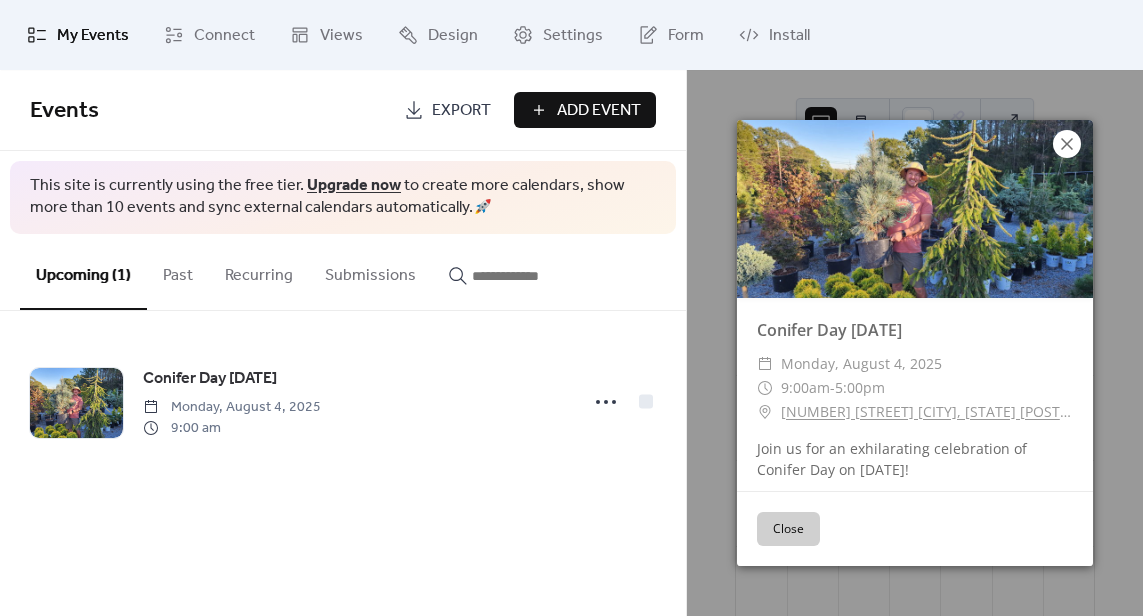 click 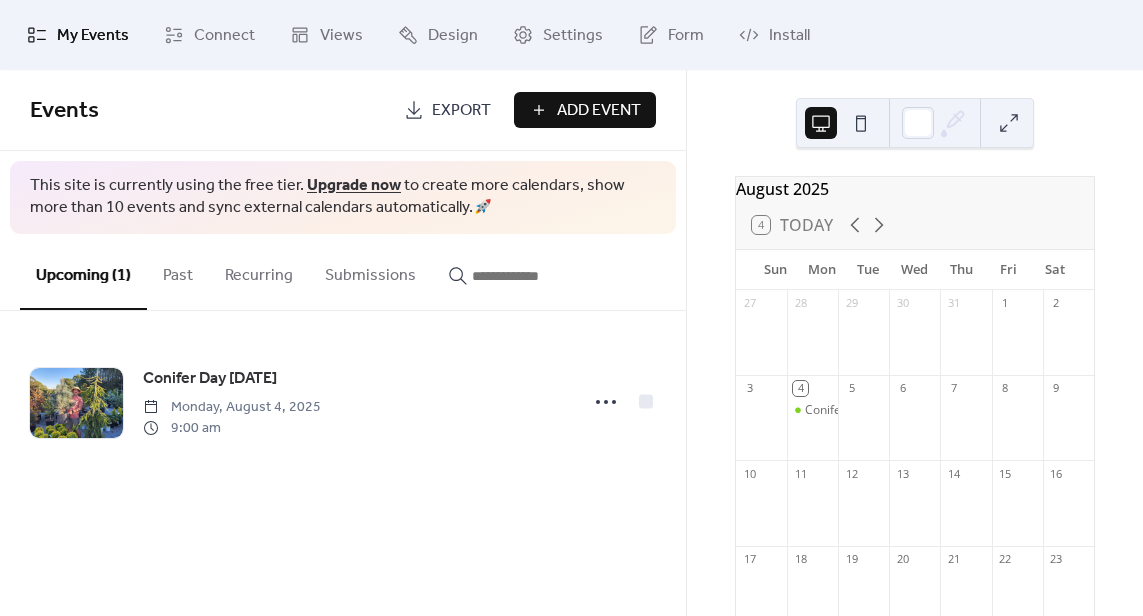 click on "Add Event" at bounding box center (599, 111) 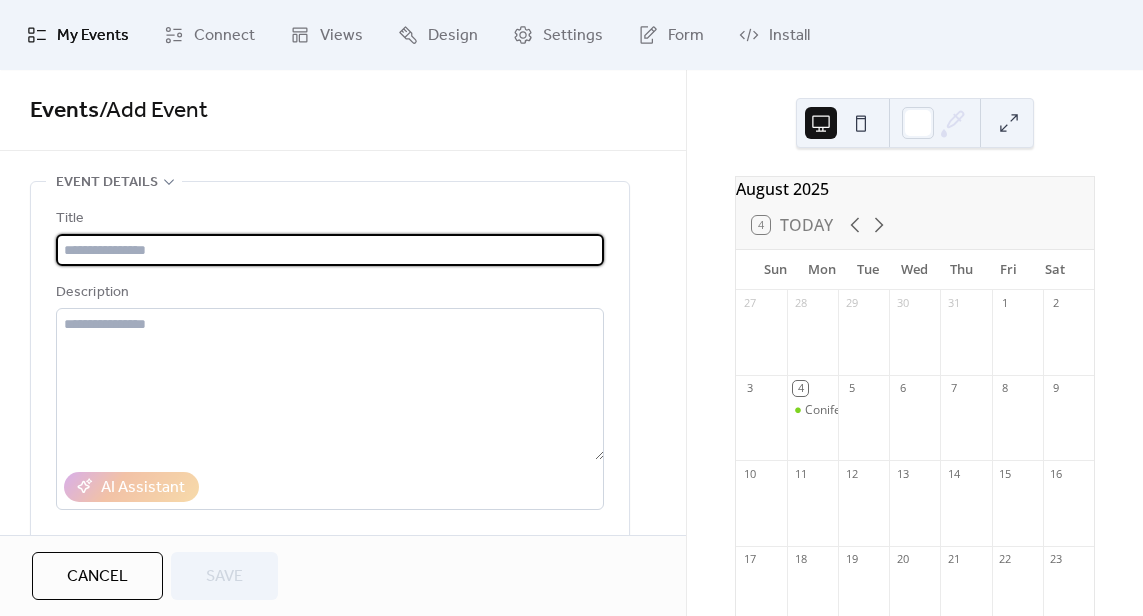 click on "My Events" at bounding box center [93, 36] 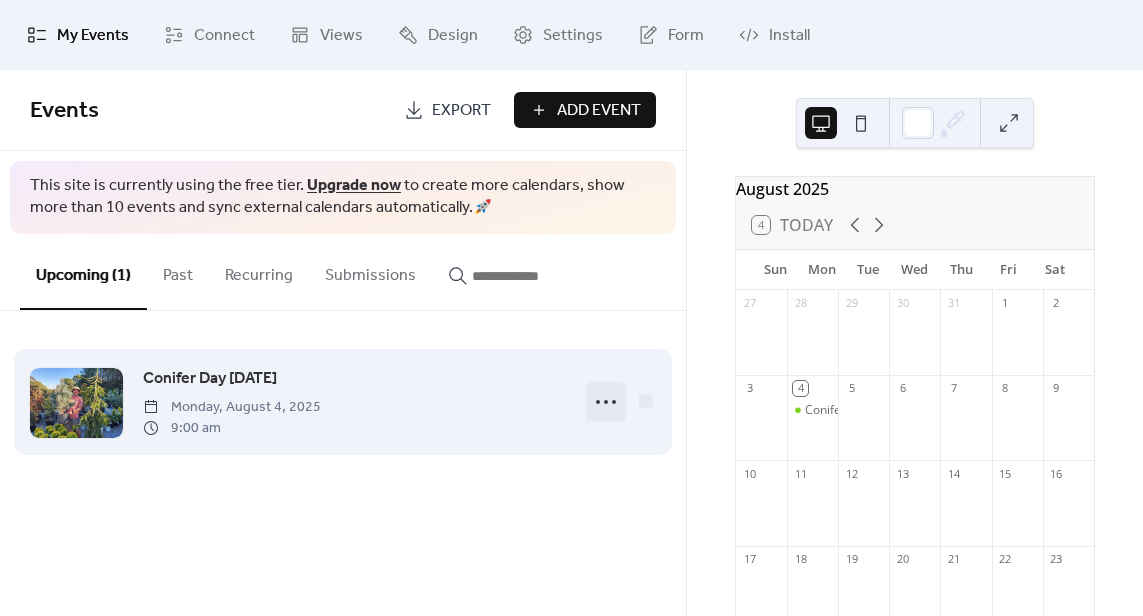 click 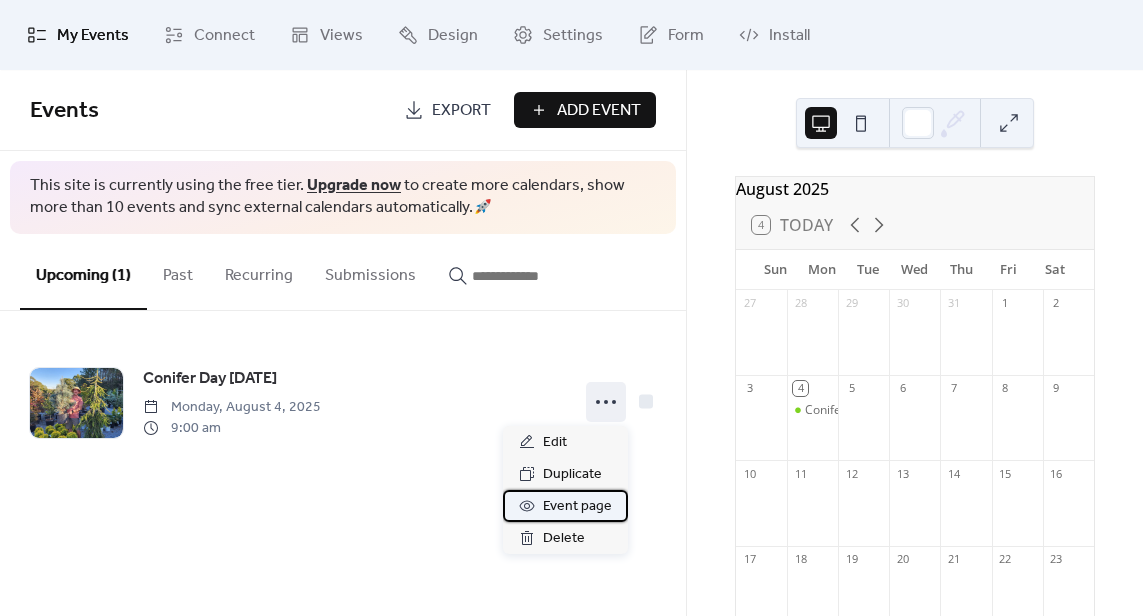 click on "Event page" at bounding box center (577, 507) 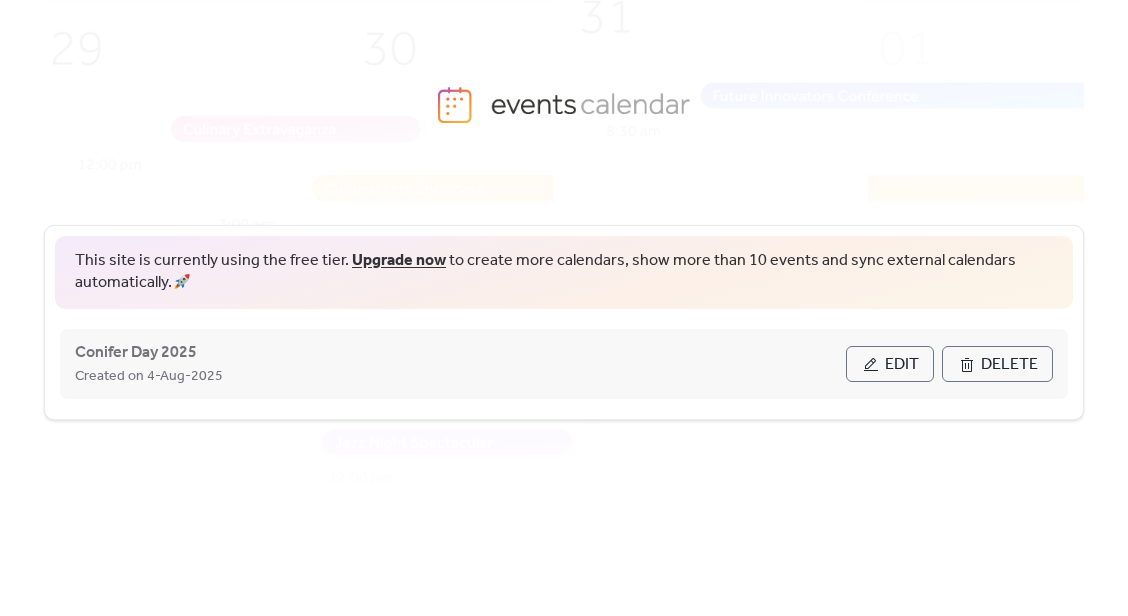 scroll, scrollTop: 23, scrollLeft: 0, axis: vertical 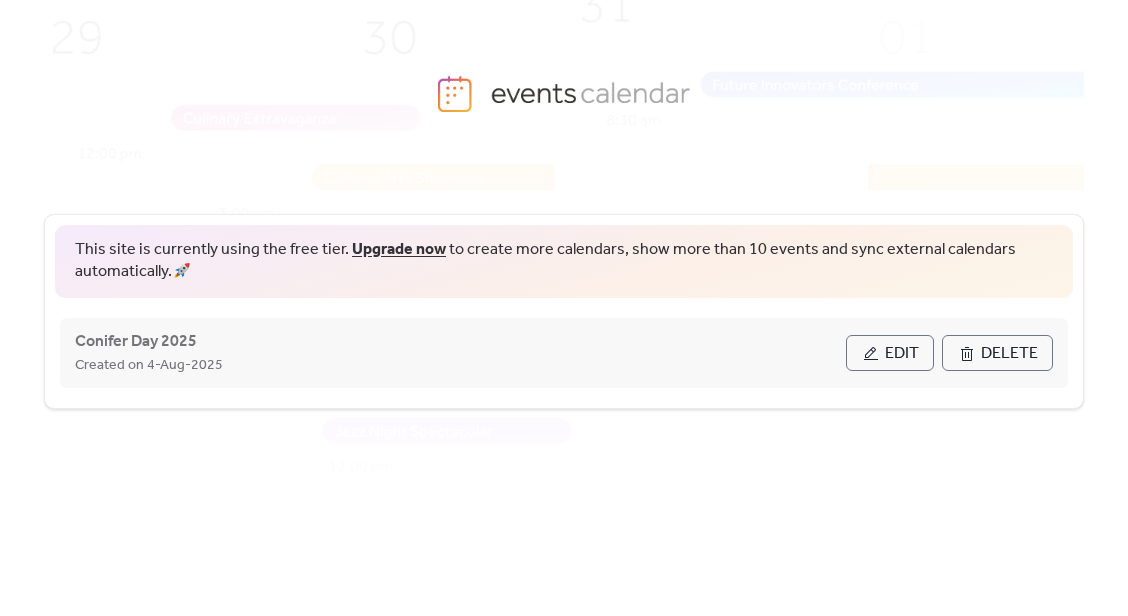 click on "Created on 4-Aug-2025" at bounding box center [460, 365] 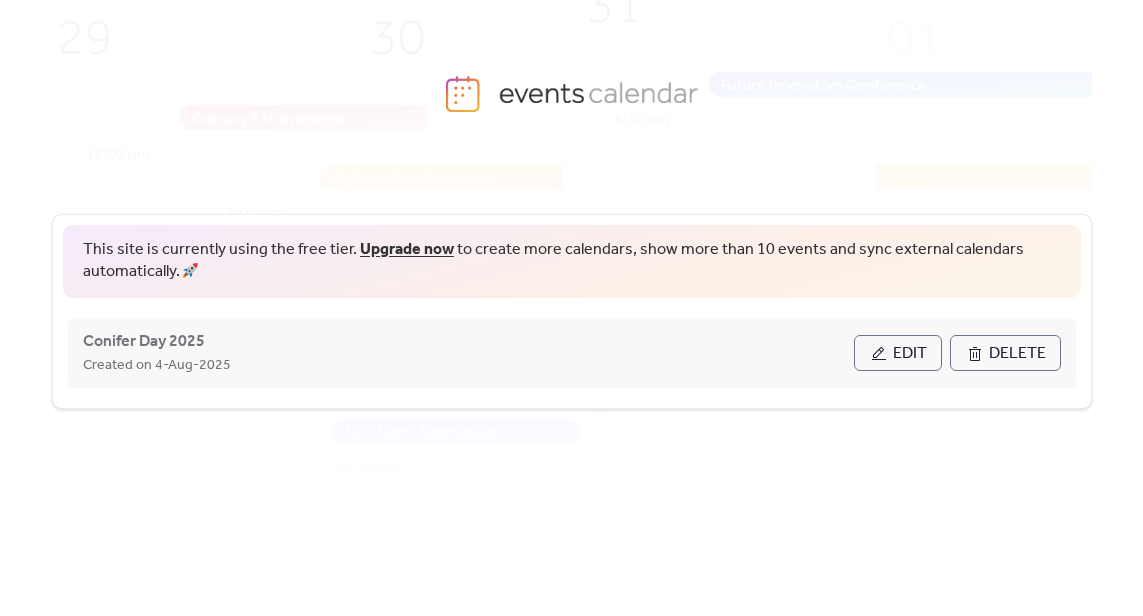 scroll, scrollTop: 0, scrollLeft: 0, axis: both 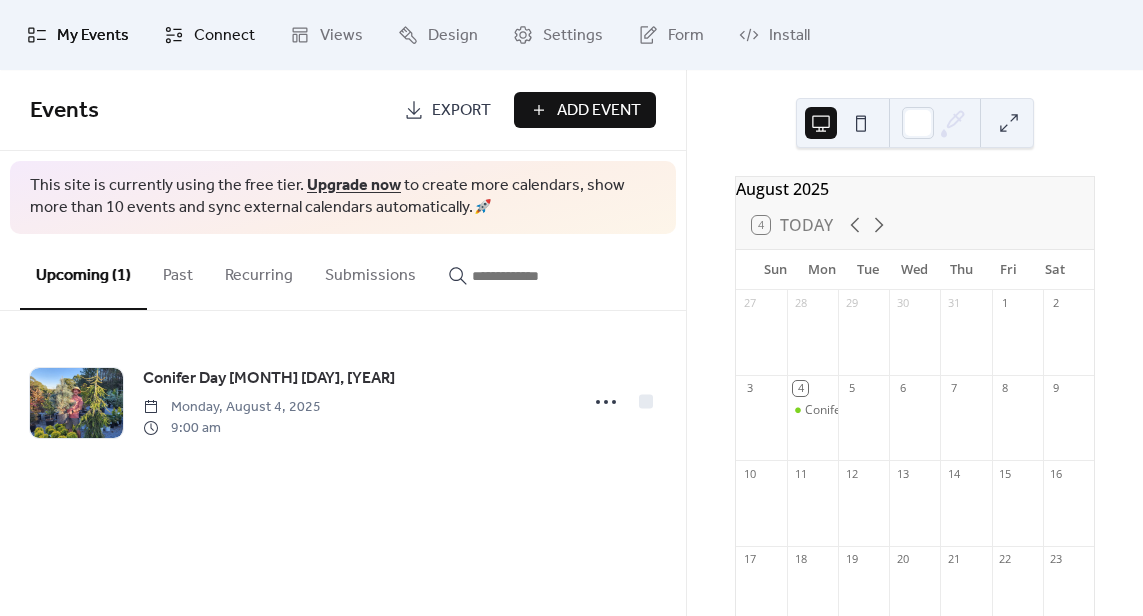 click on "Connect" at bounding box center (224, 36) 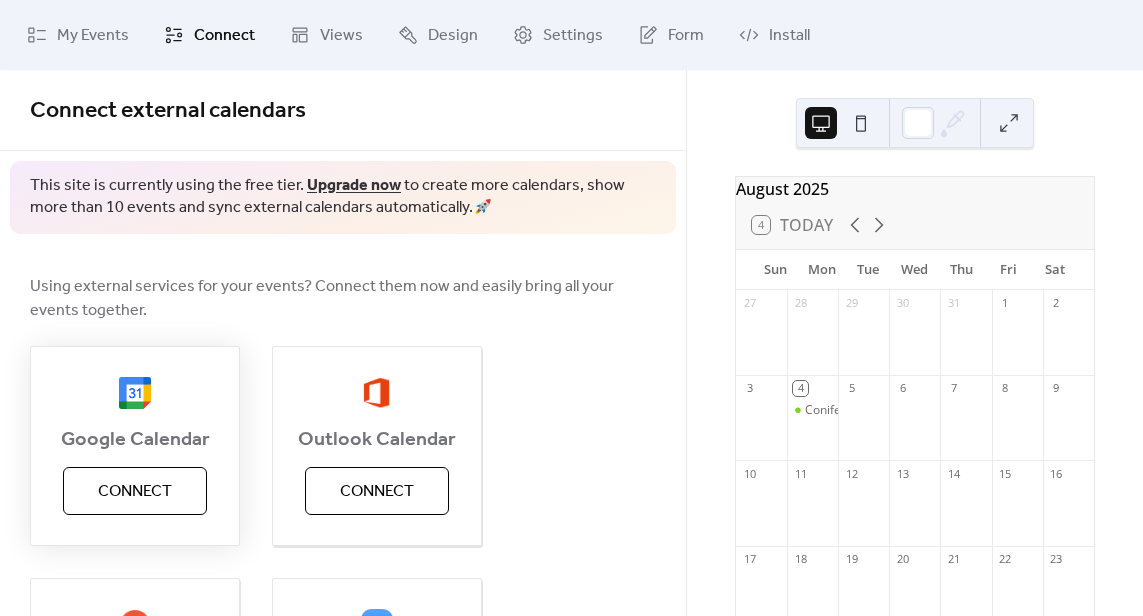 click on "Connect" at bounding box center (135, 492) 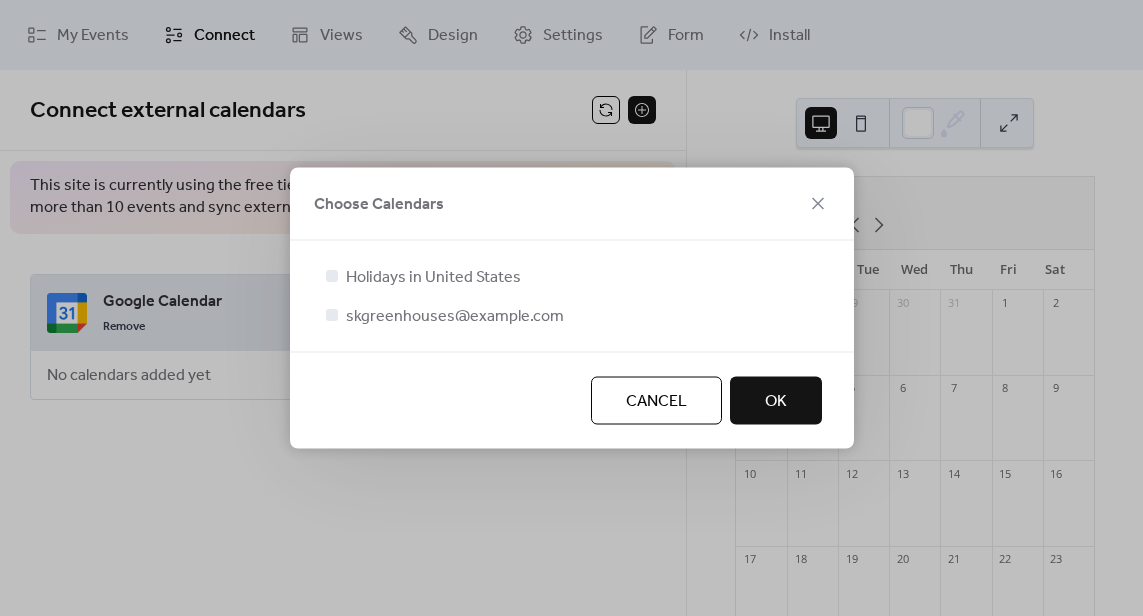 click on "OK" at bounding box center [776, 402] 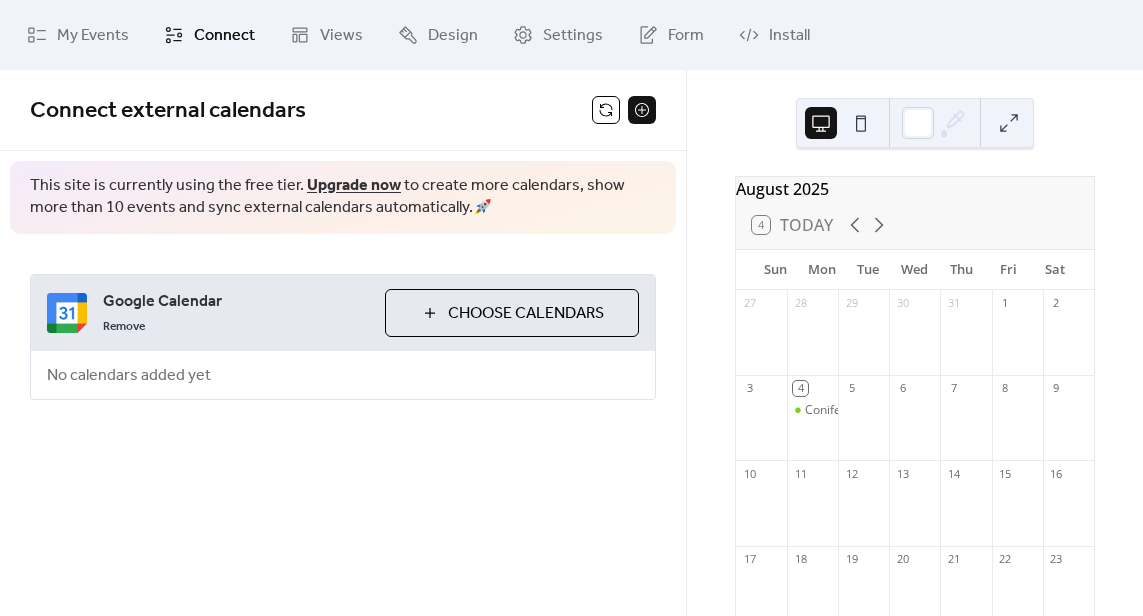 click on "Connect external calendars This site is currently using the free tier.   Upgrade now   to create more calendars, show more than 10 events and sync external calendars automatically. 🚀 Google Calendar Remove Choose Calendars No calendars added yet" at bounding box center [343, 343] 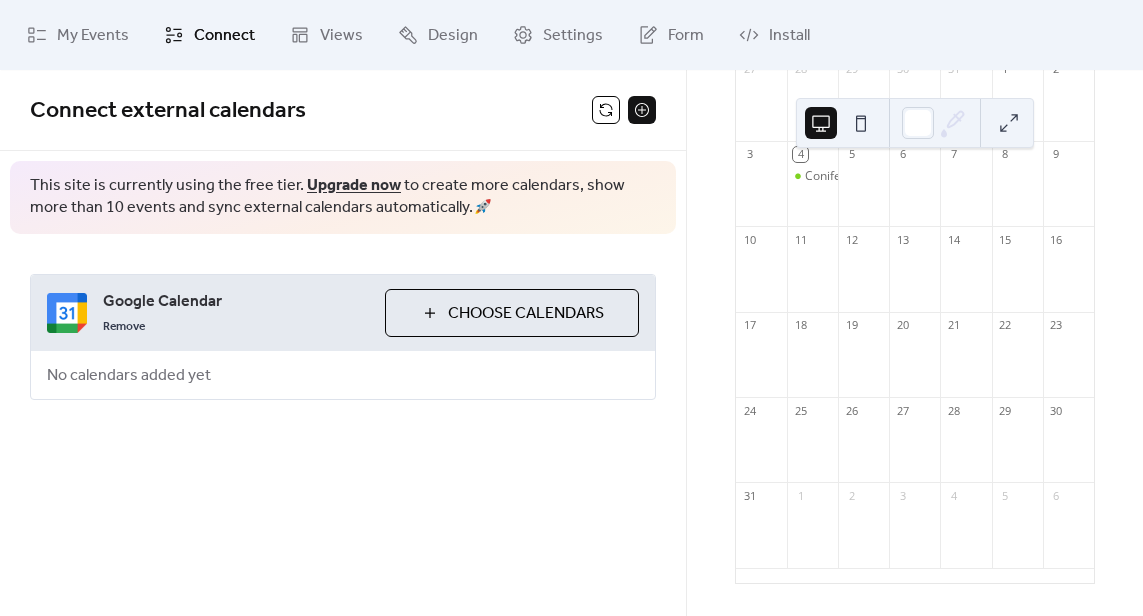 scroll, scrollTop: 245, scrollLeft: 0, axis: vertical 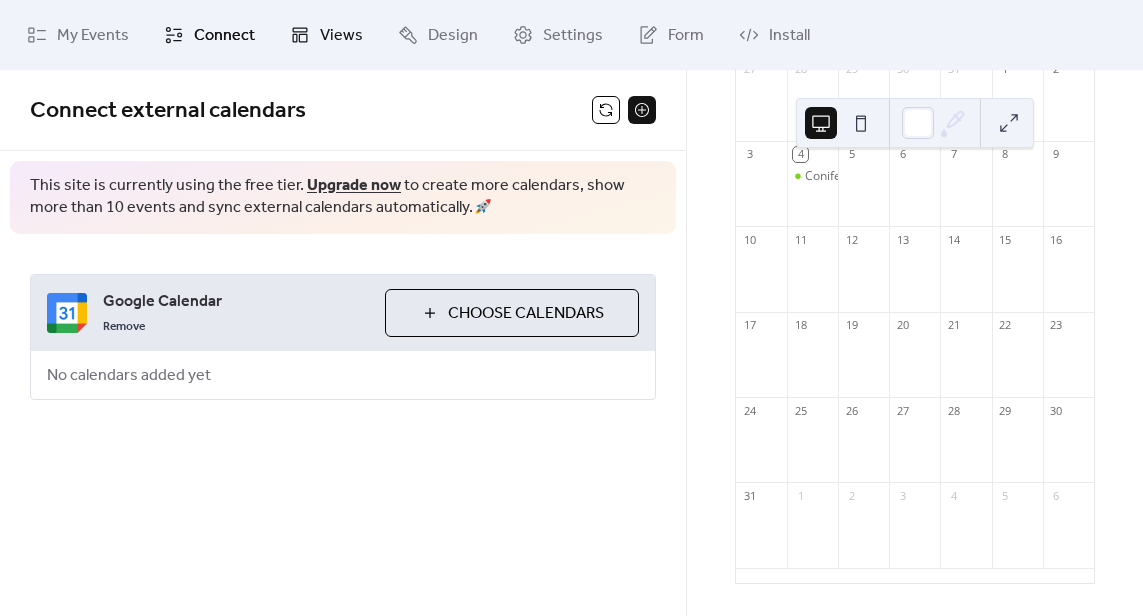 click on "Views" at bounding box center [341, 36] 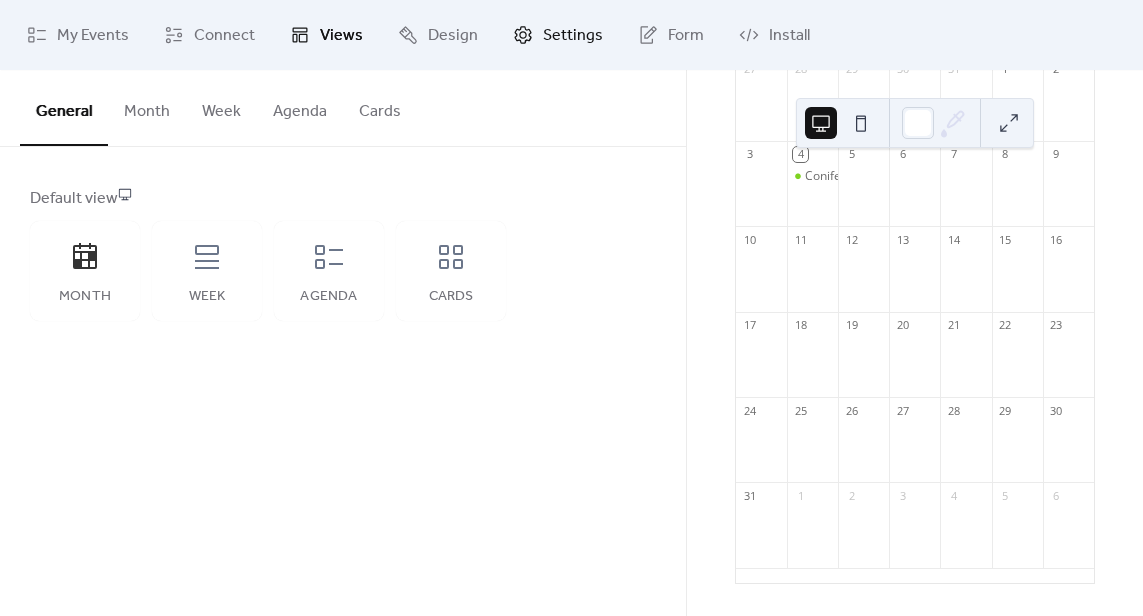 click on "Settings" at bounding box center (573, 36) 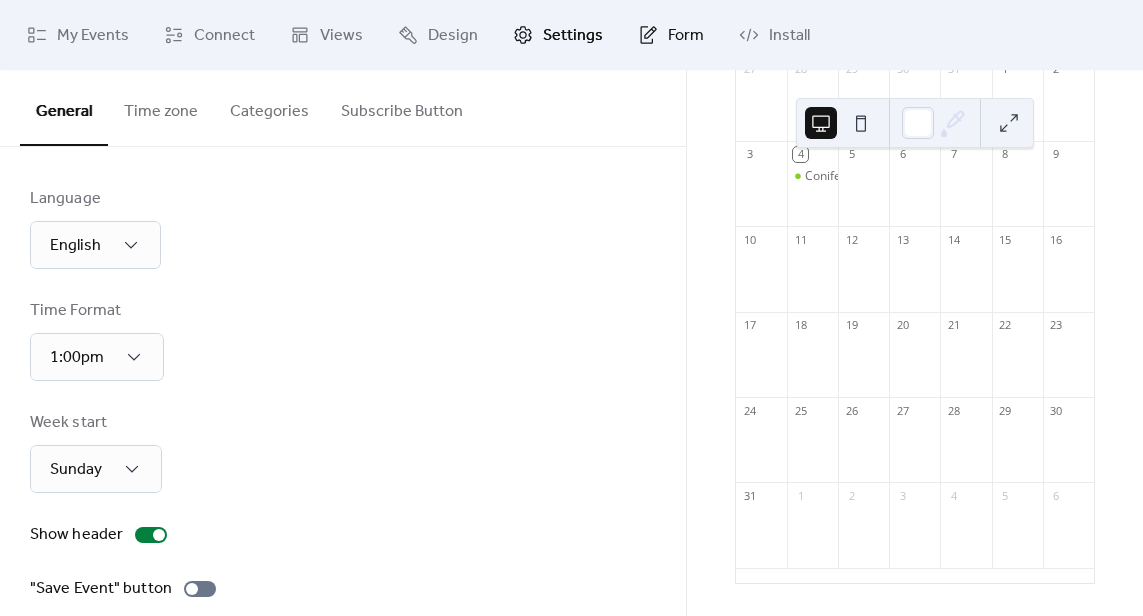 click on "Form" at bounding box center (686, 36) 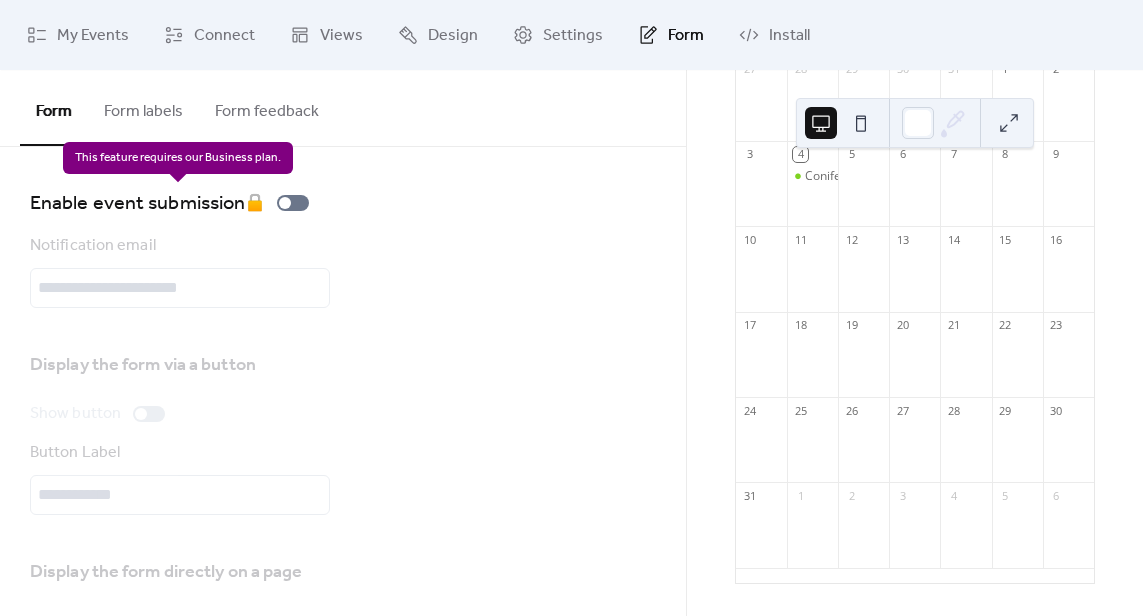 click on "Enable event submission  🔒" at bounding box center (173, 203) 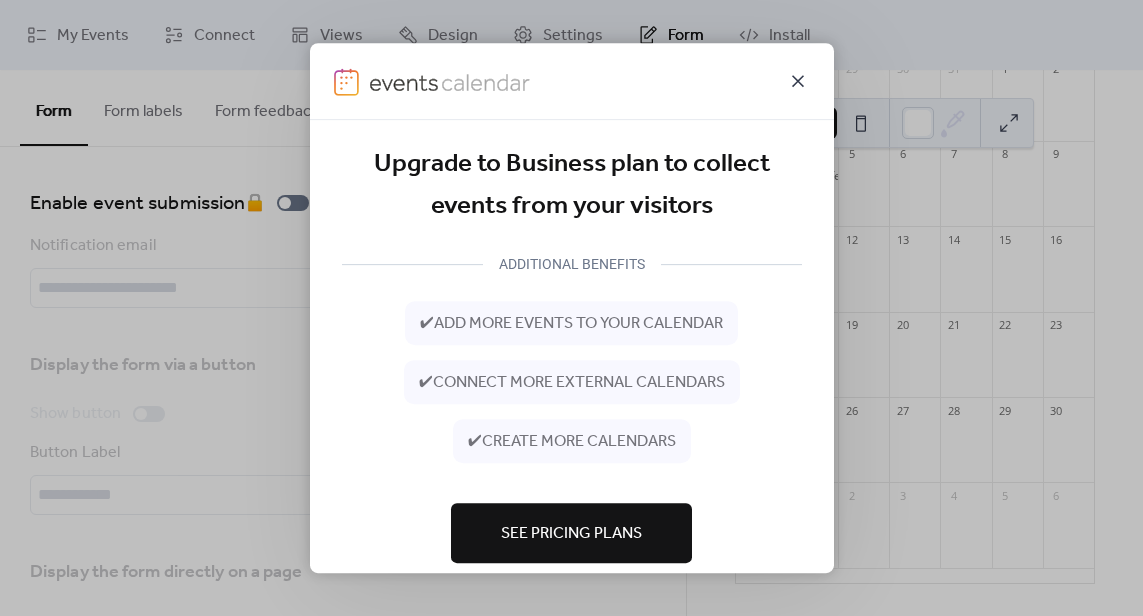 click 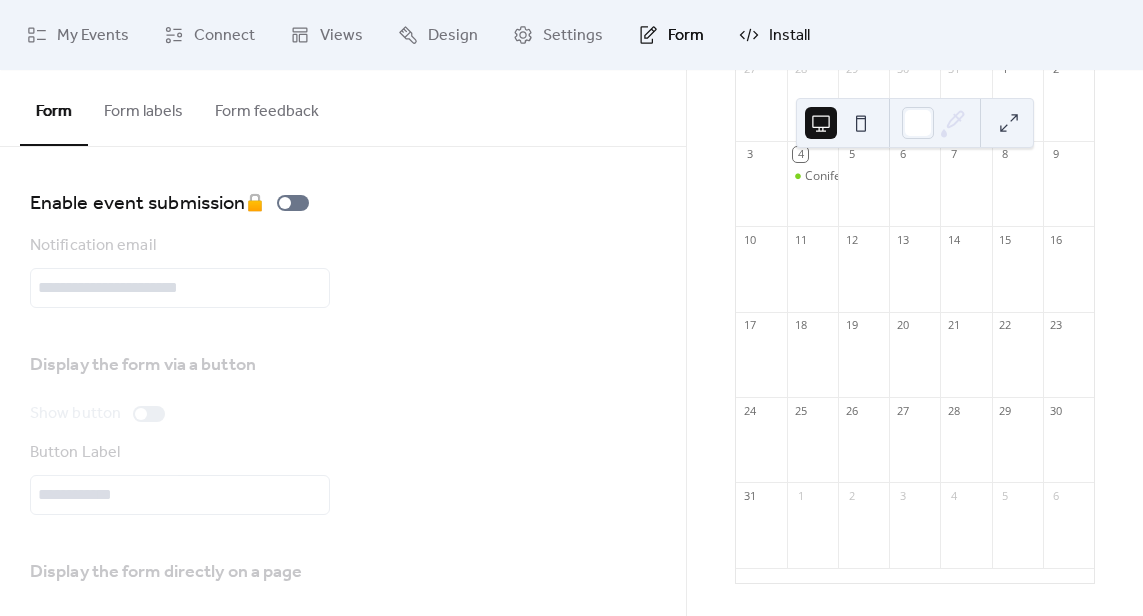 click on "Install" at bounding box center [789, 36] 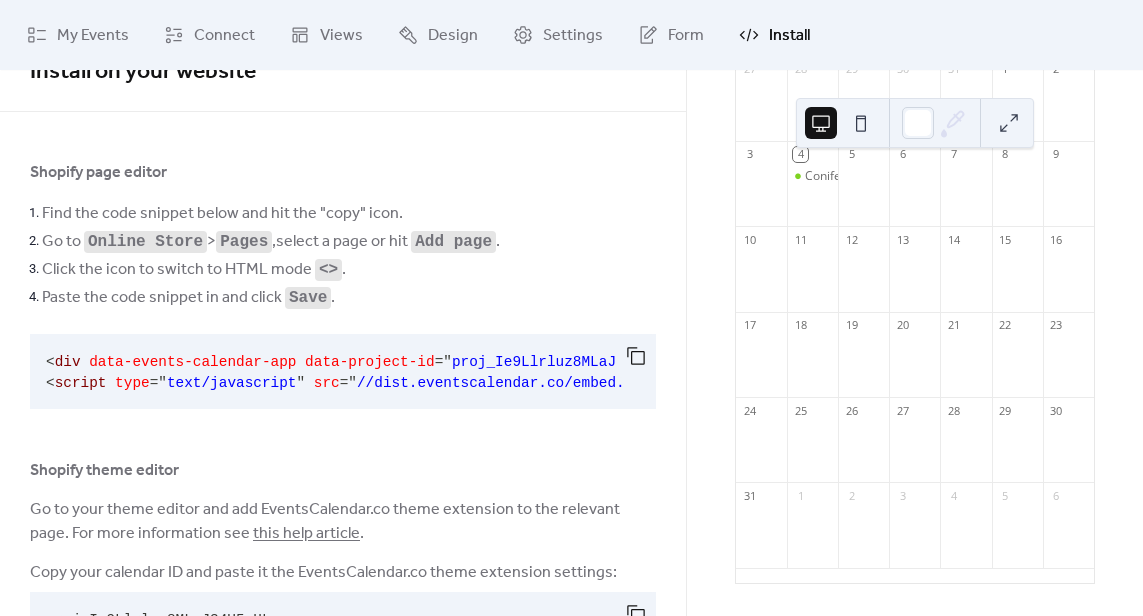 scroll, scrollTop: 0, scrollLeft: 0, axis: both 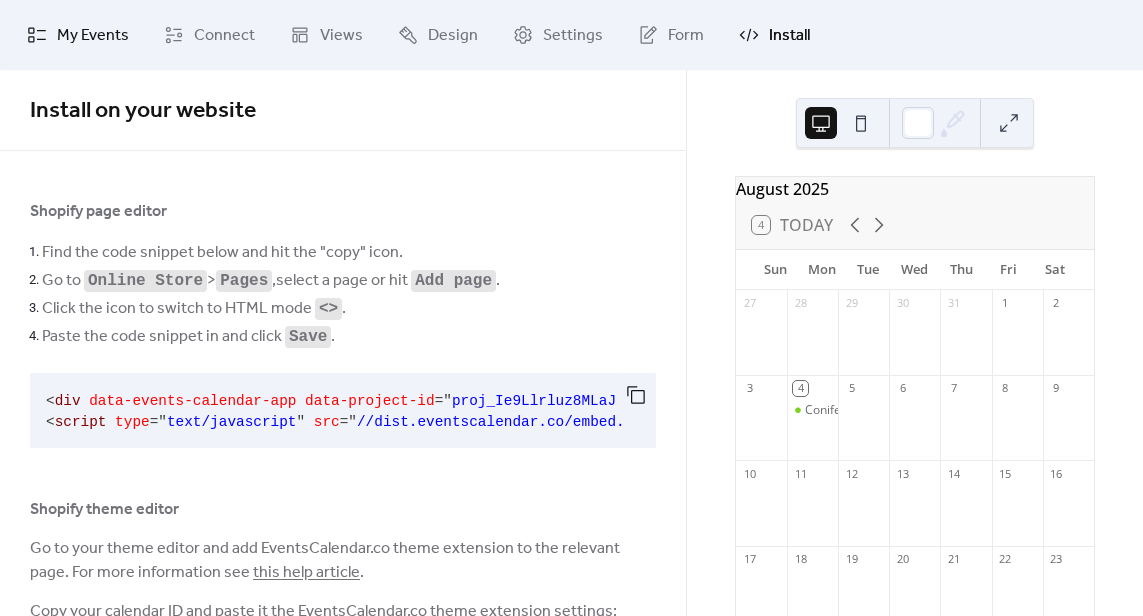 click on "My Events" at bounding box center [93, 36] 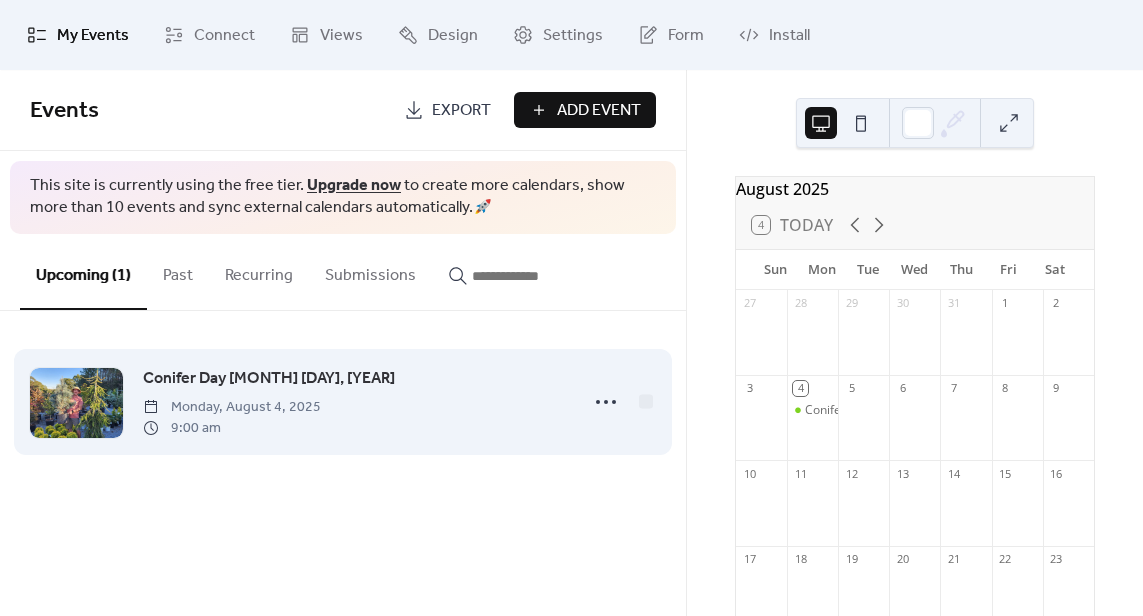 click on "Conifer Day [MONTH] [DAY], [YEAR]" at bounding box center [269, 379] 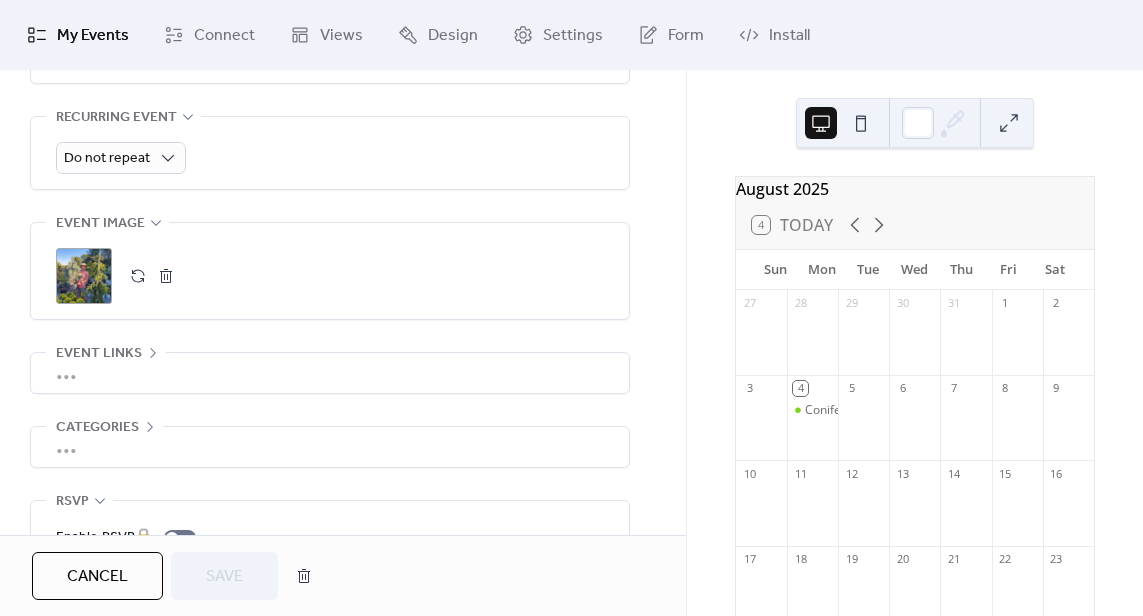 scroll, scrollTop: 1000, scrollLeft: 0, axis: vertical 